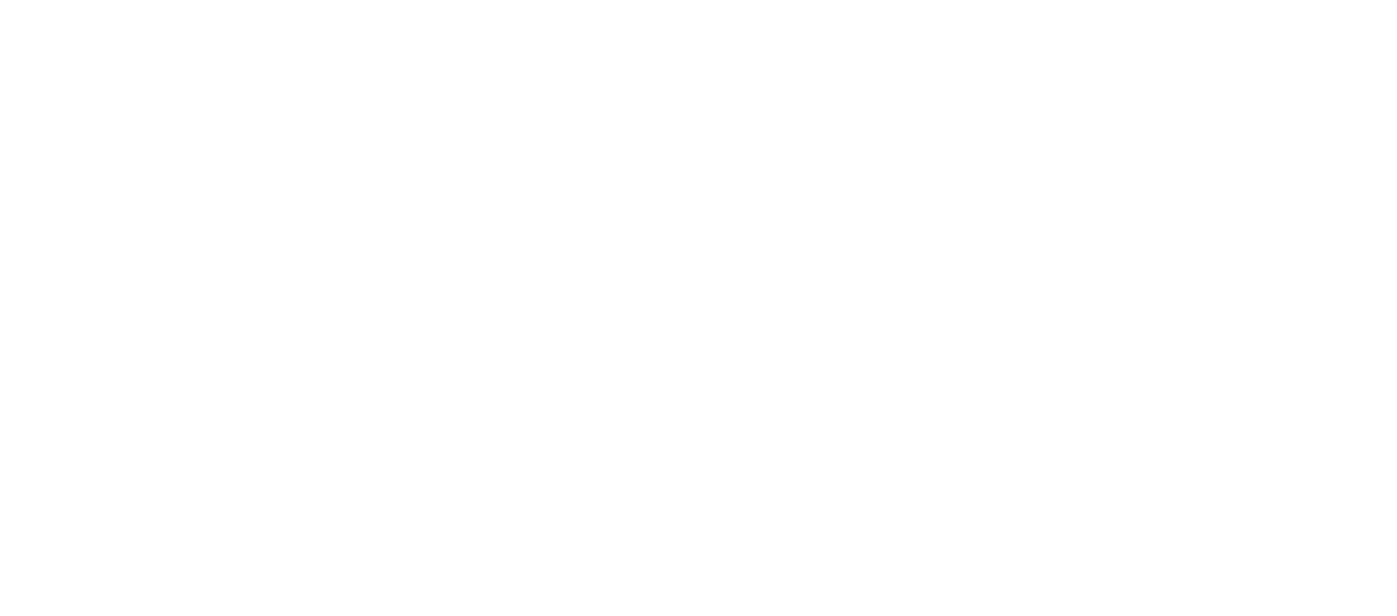 scroll, scrollTop: 0, scrollLeft: 0, axis: both 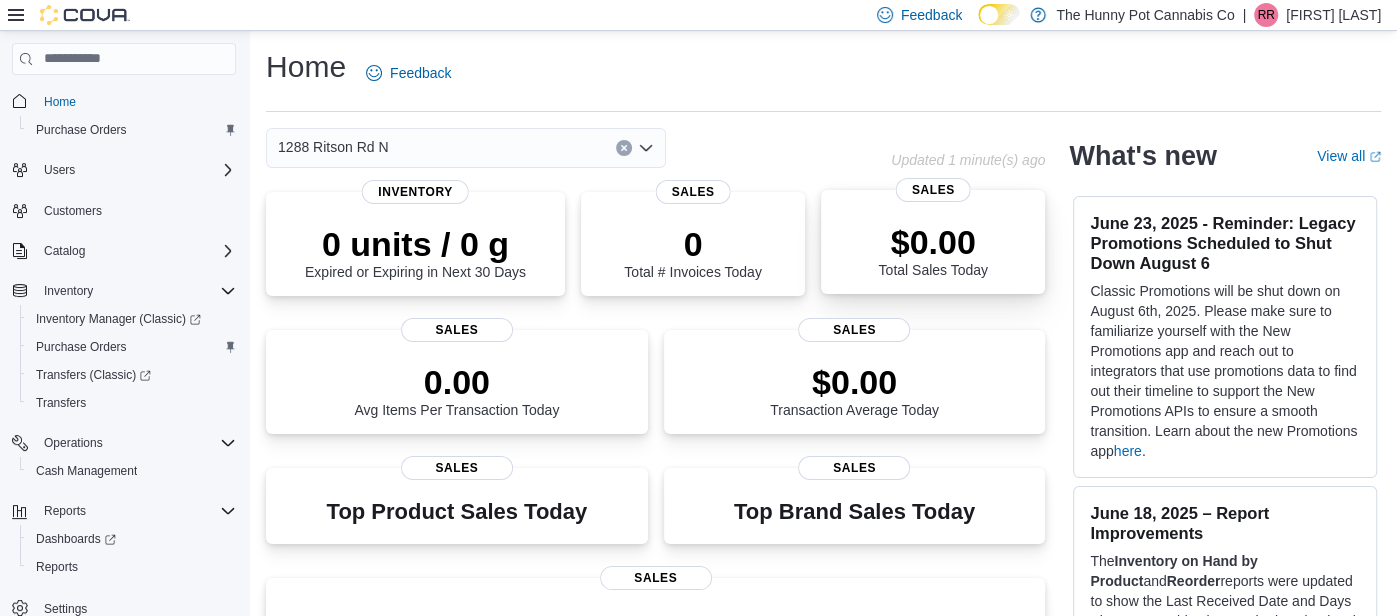 click on "$0.00 Total Sales Today Sales" at bounding box center [933, 242] 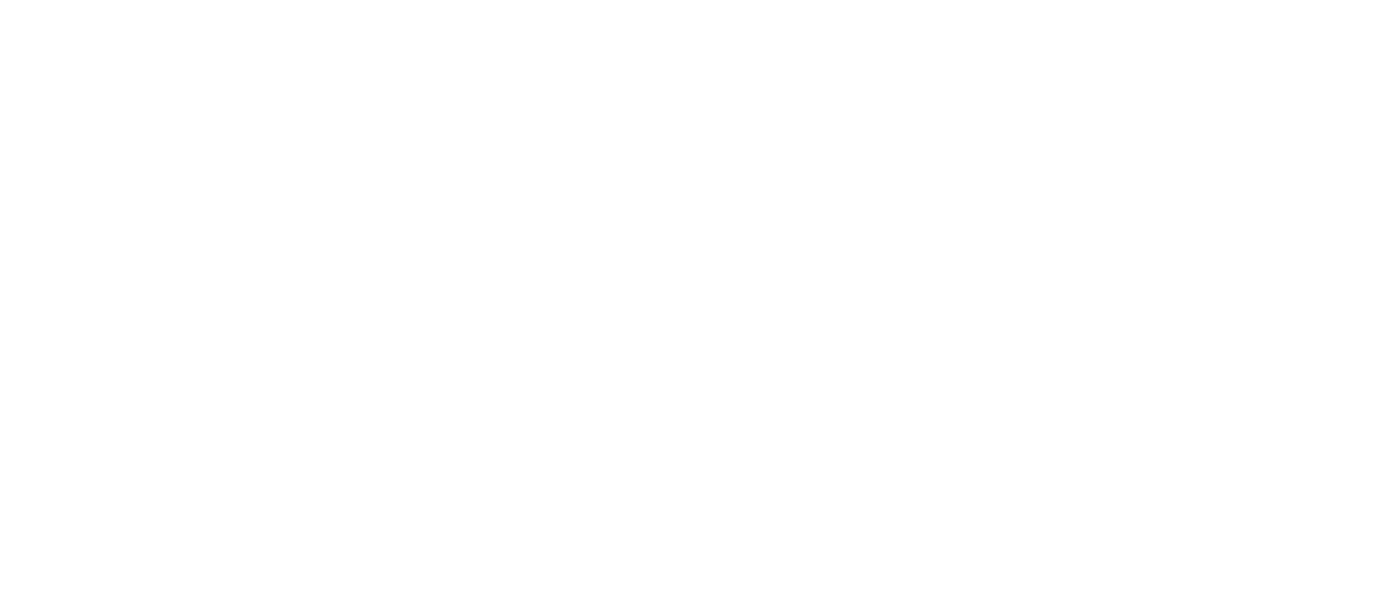 scroll, scrollTop: 0, scrollLeft: 0, axis: both 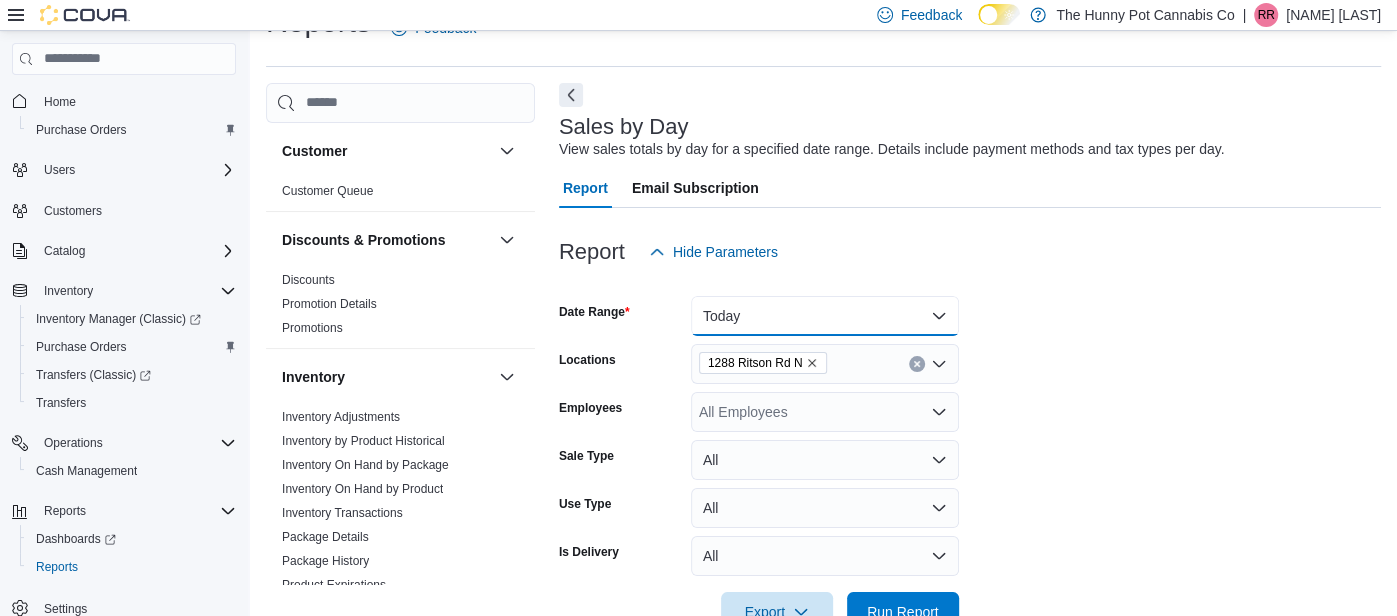 click on "Today" at bounding box center [825, 316] 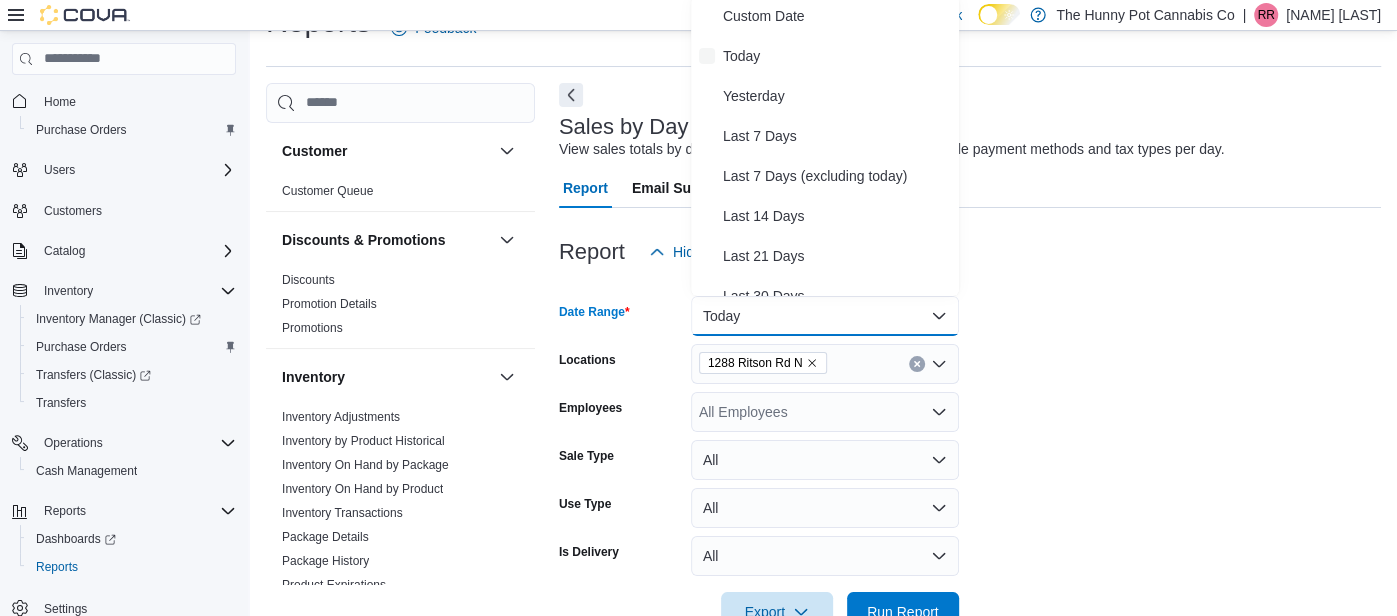 scroll, scrollTop: 40, scrollLeft: 0, axis: vertical 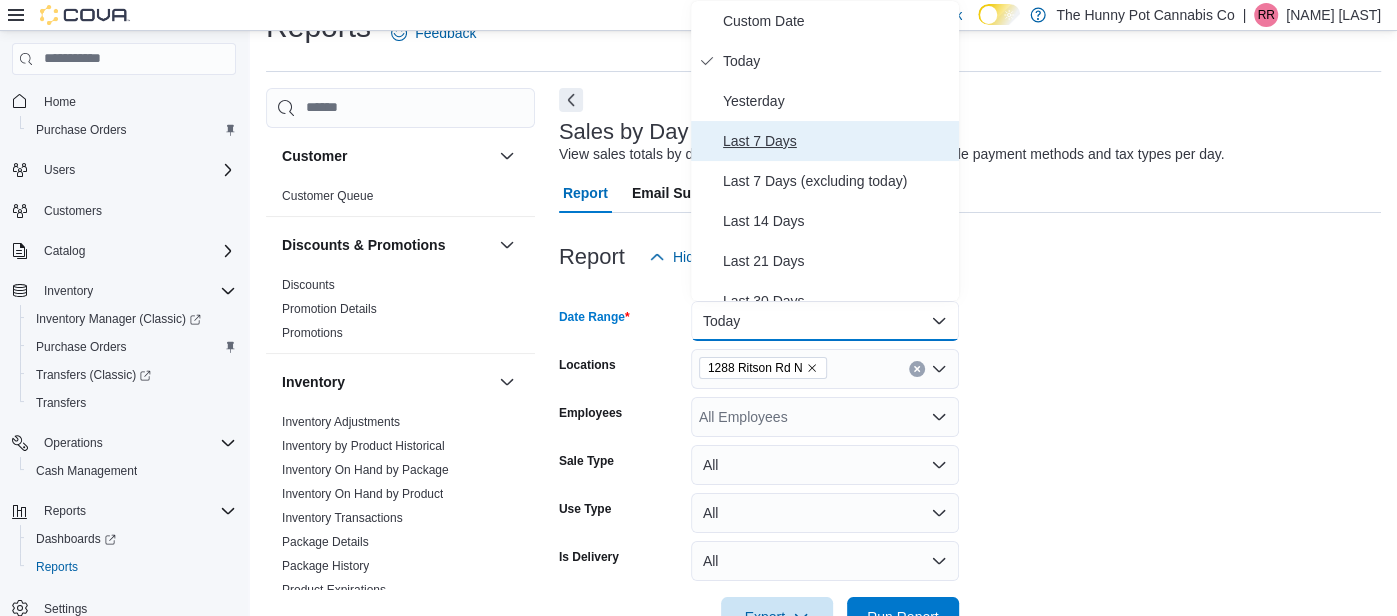 click on "Last 7 Days" at bounding box center [837, 141] 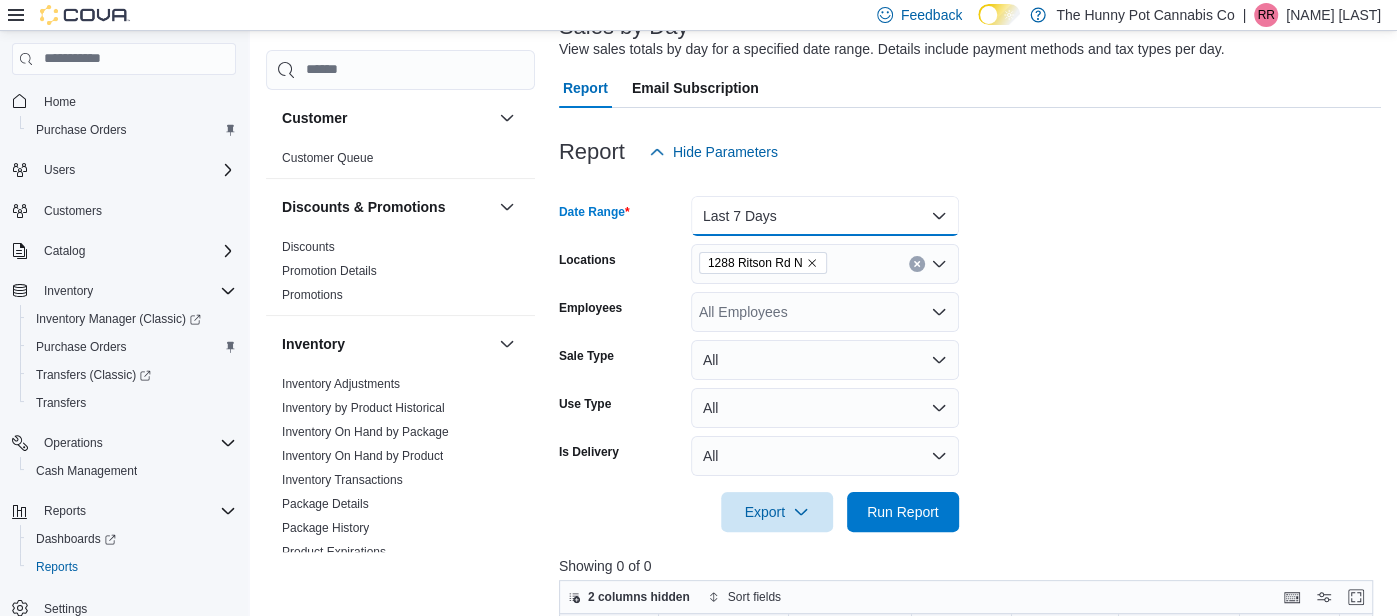 scroll, scrollTop: 149, scrollLeft: 0, axis: vertical 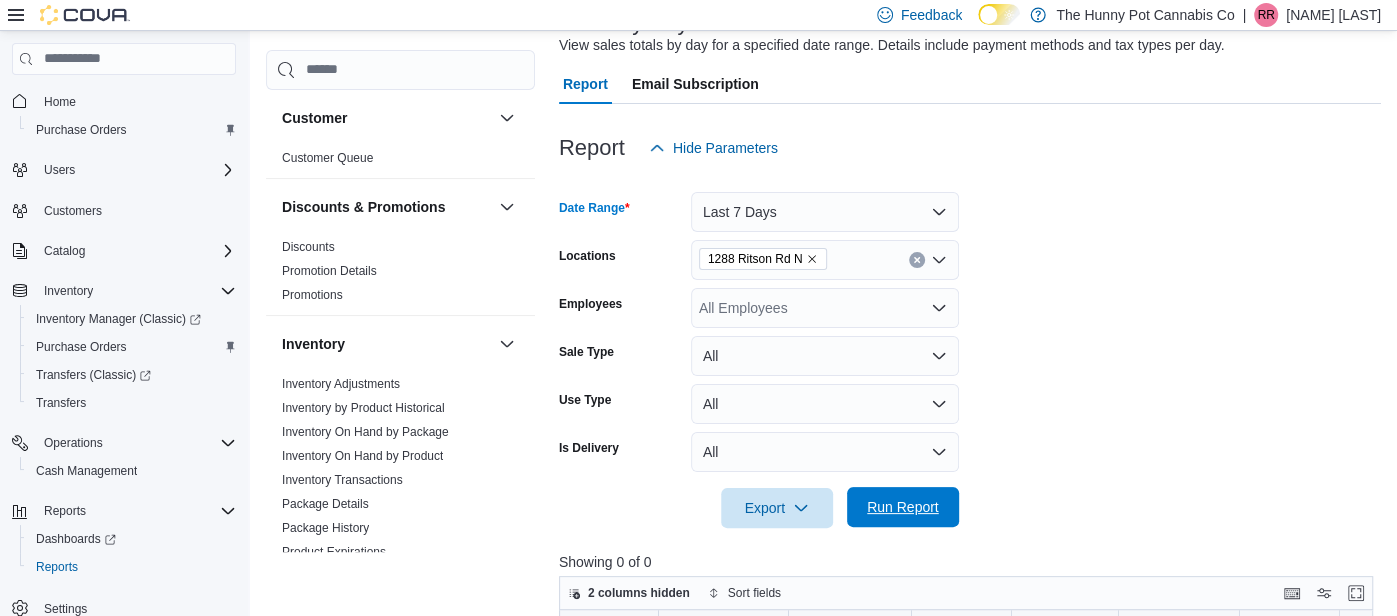 click on "Run Report" at bounding box center [903, 507] 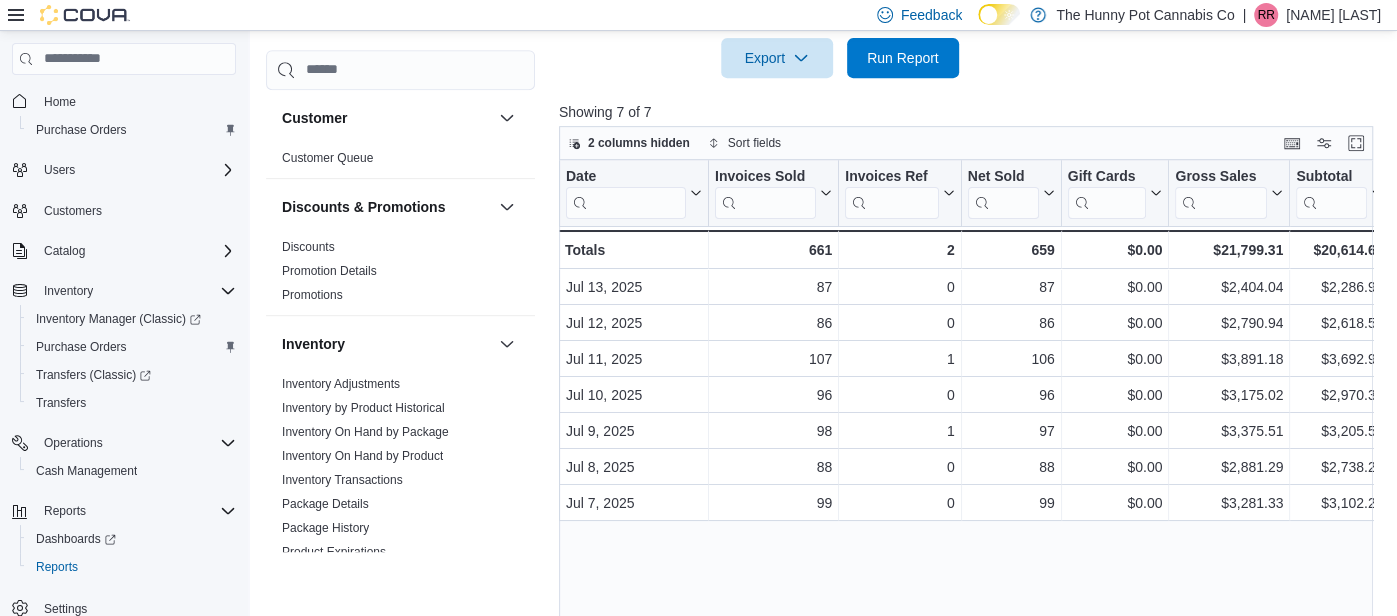 scroll, scrollTop: 602, scrollLeft: 0, axis: vertical 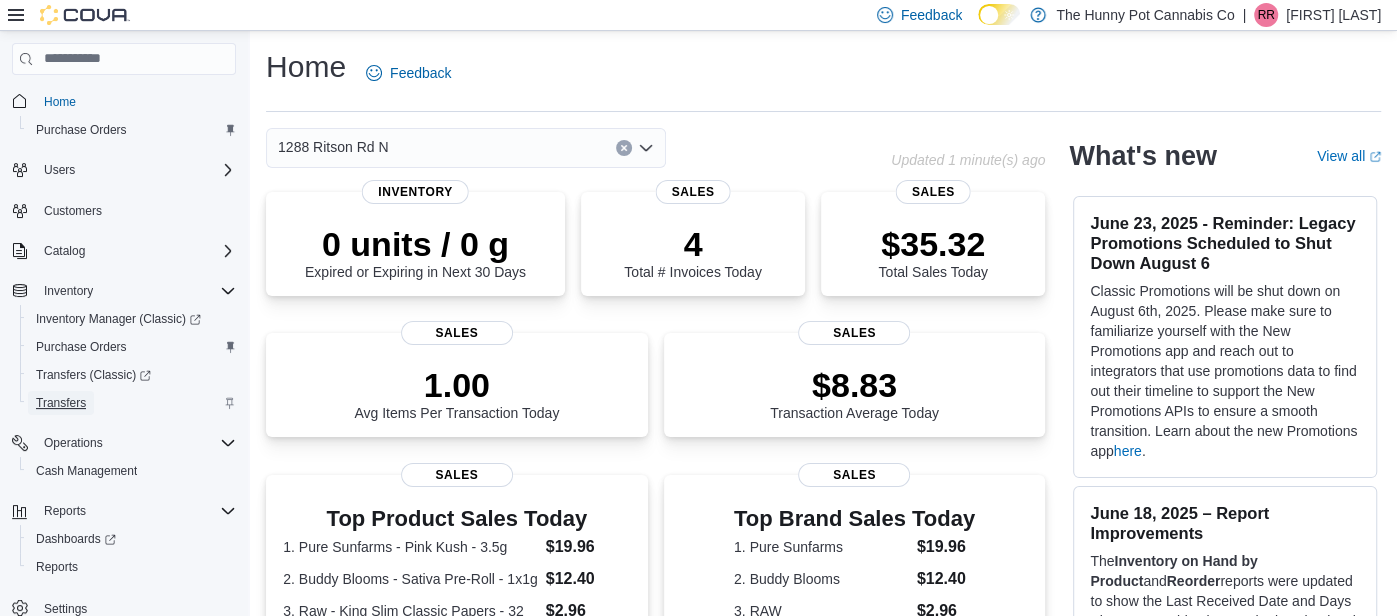 click on "Transfers" at bounding box center [61, 403] 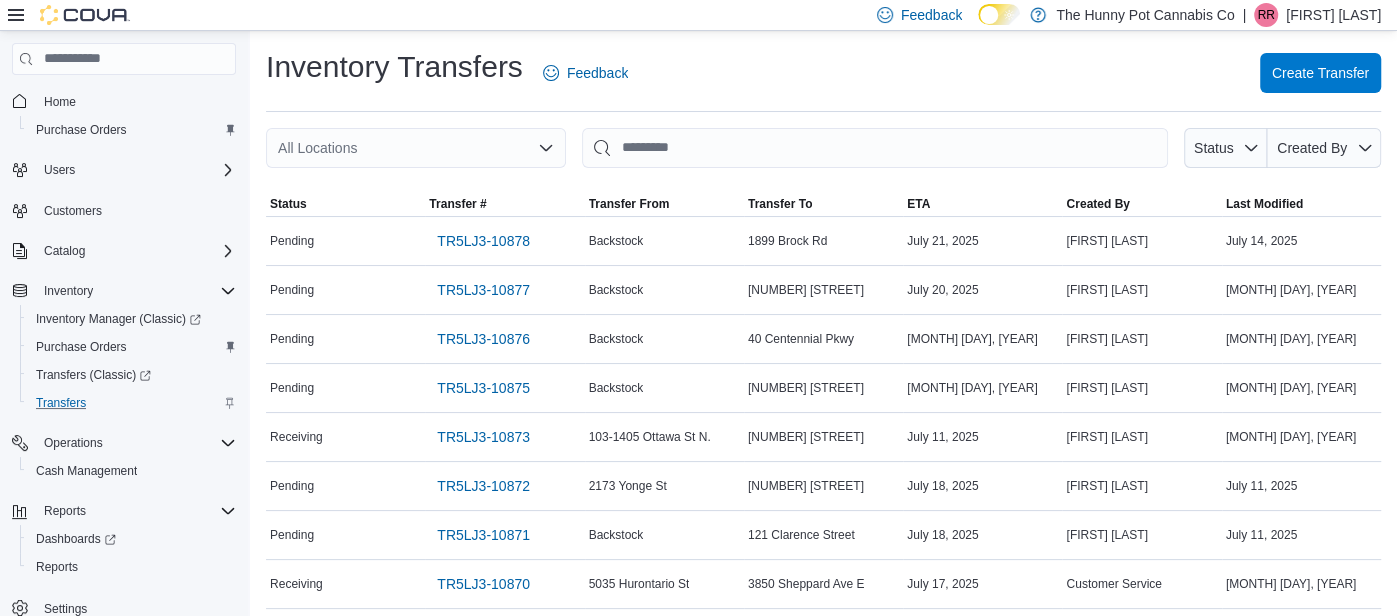 click on "All Locations" at bounding box center [416, 148] 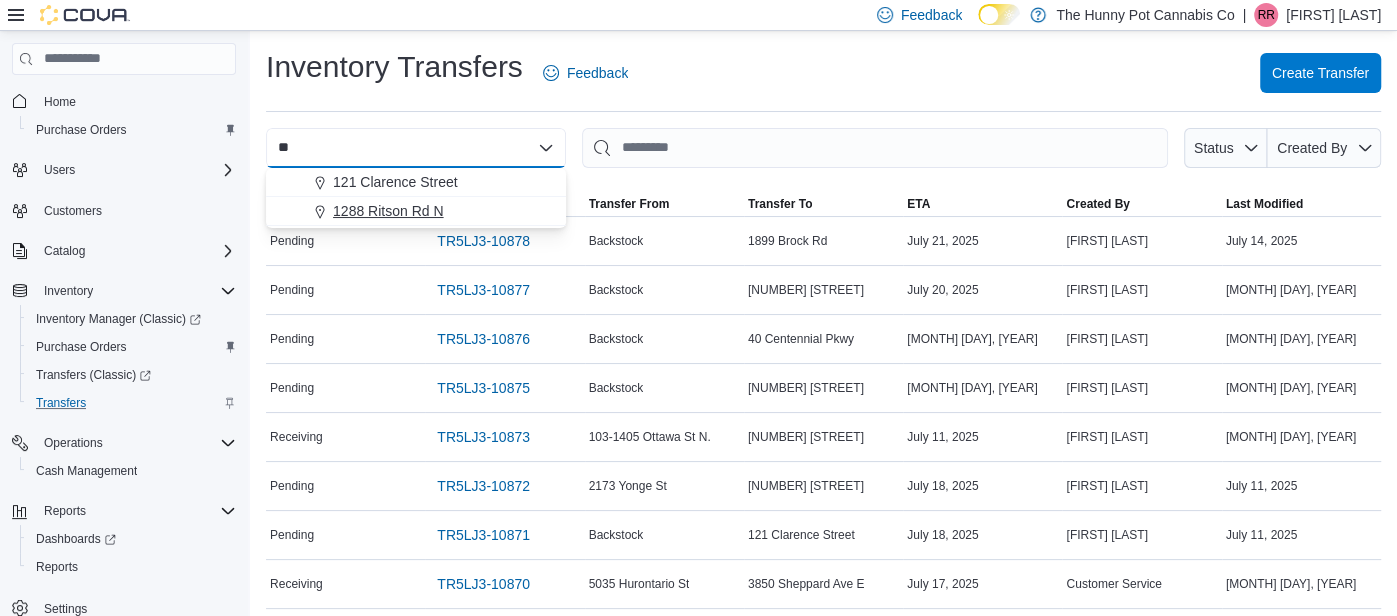 type on "**" 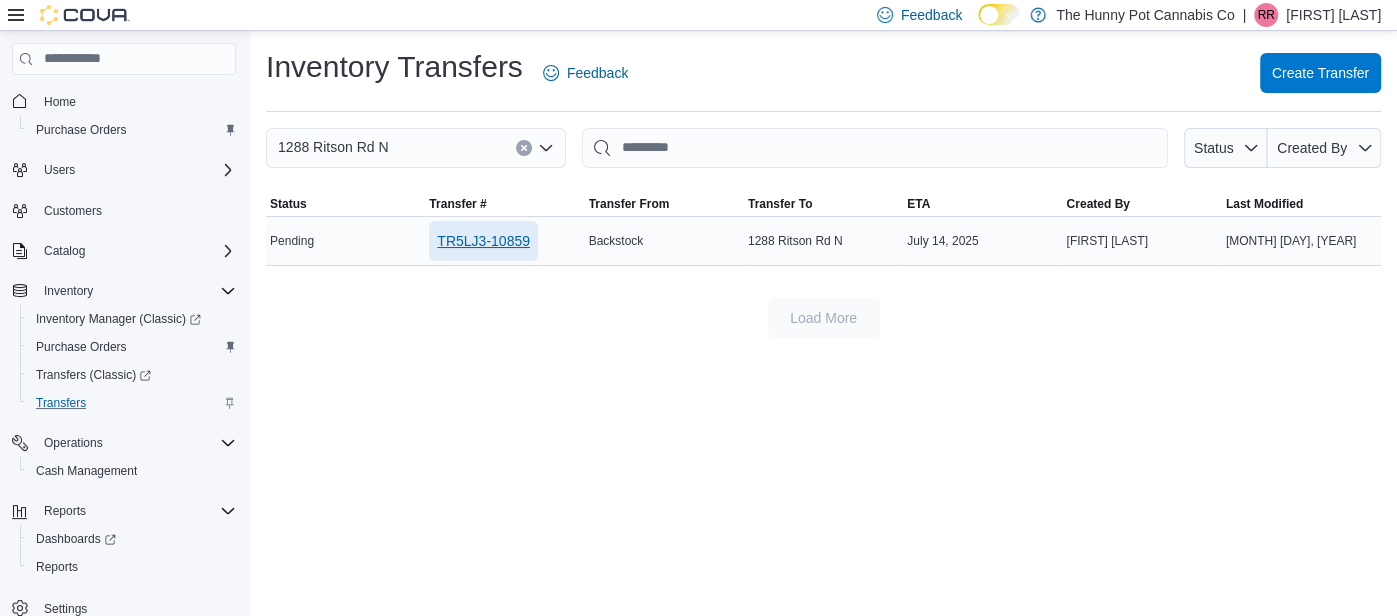 click on "TR5LJ3-10859" at bounding box center (483, 241) 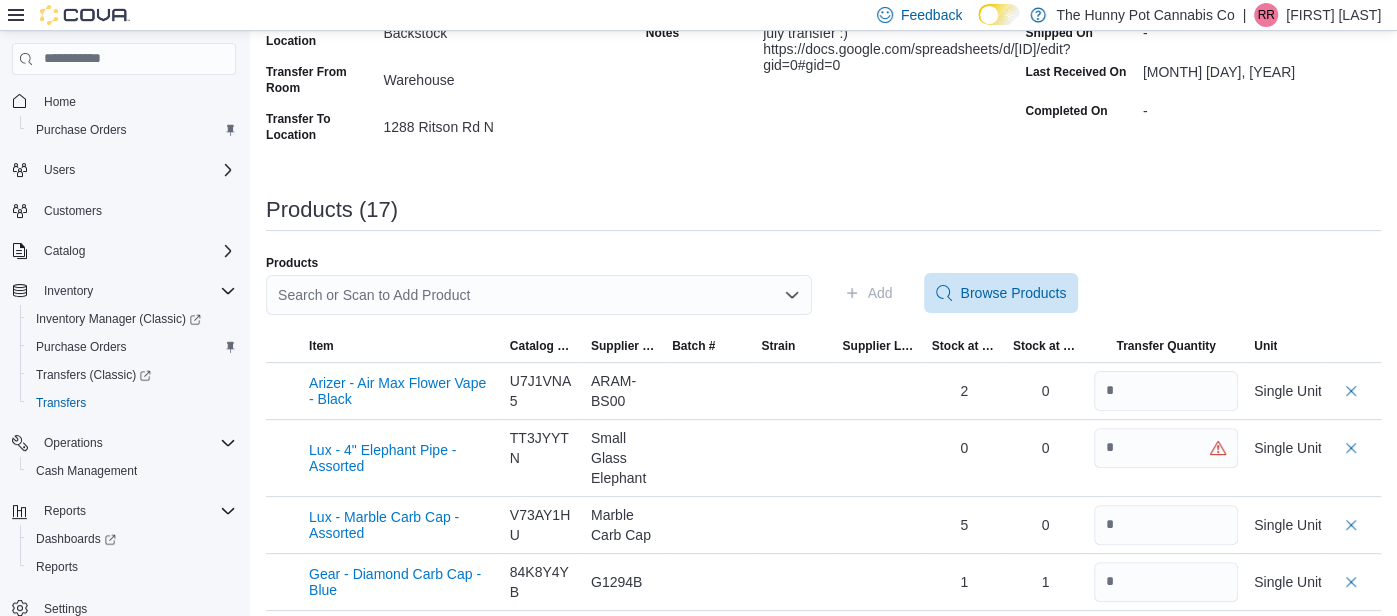 scroll, scrollTop: 240, scrollLeft: 0, axis: vertical 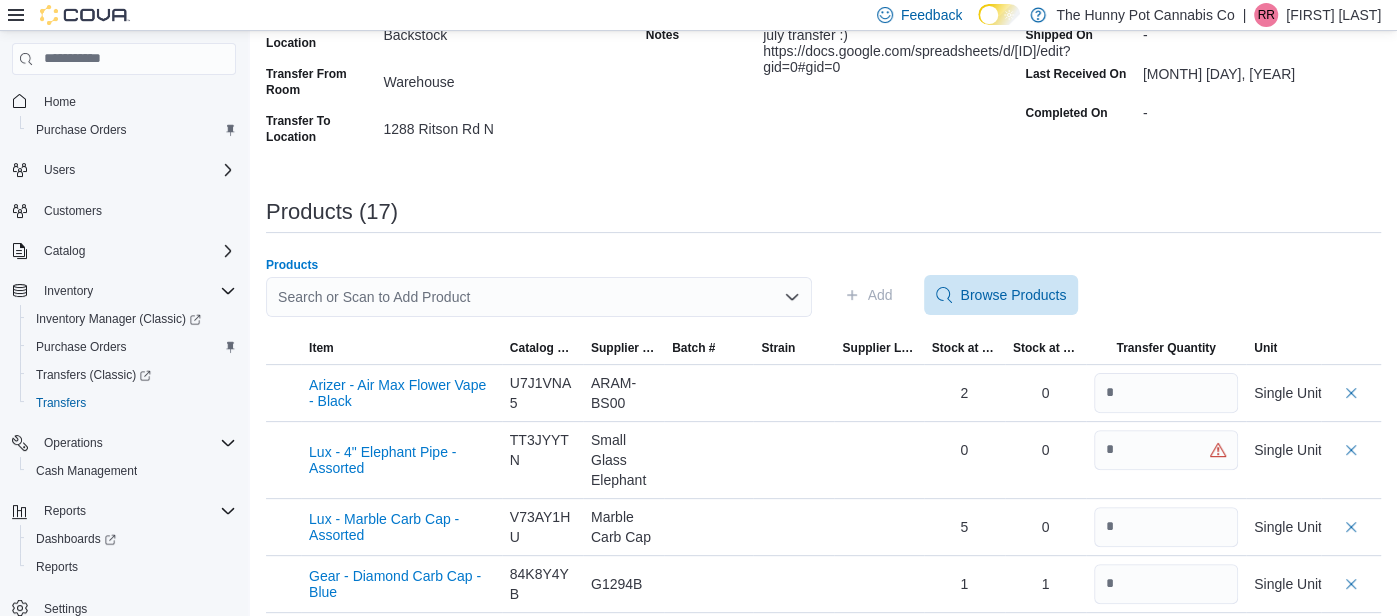 click on "Search or Scan to Add Product" at bounding box center (539, 297) 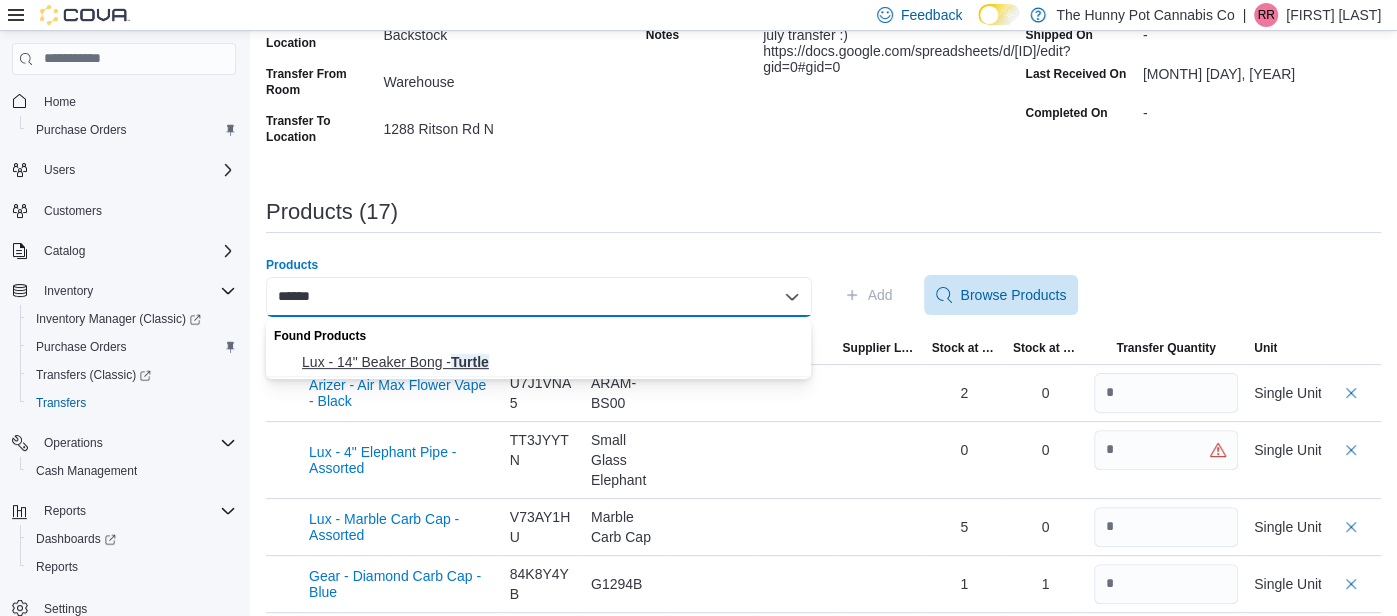 type on "******" 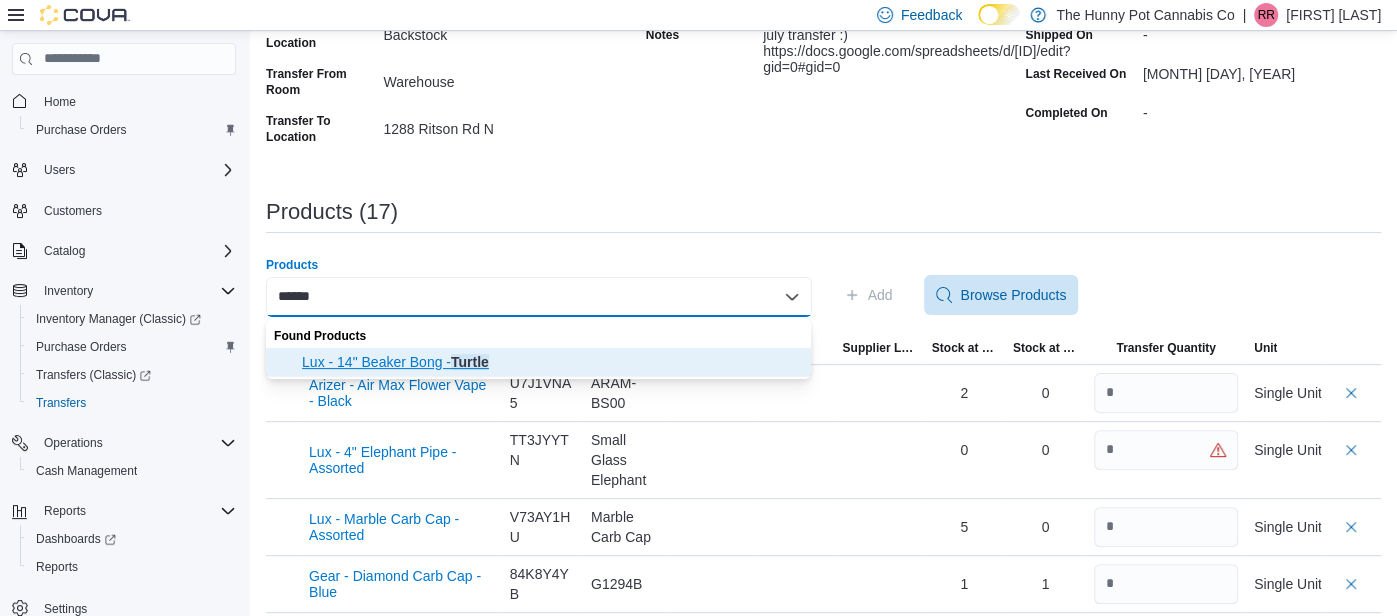 click on "Lux - 14" Beaker Bong -  Turtle" at bounding box center [550, 362] 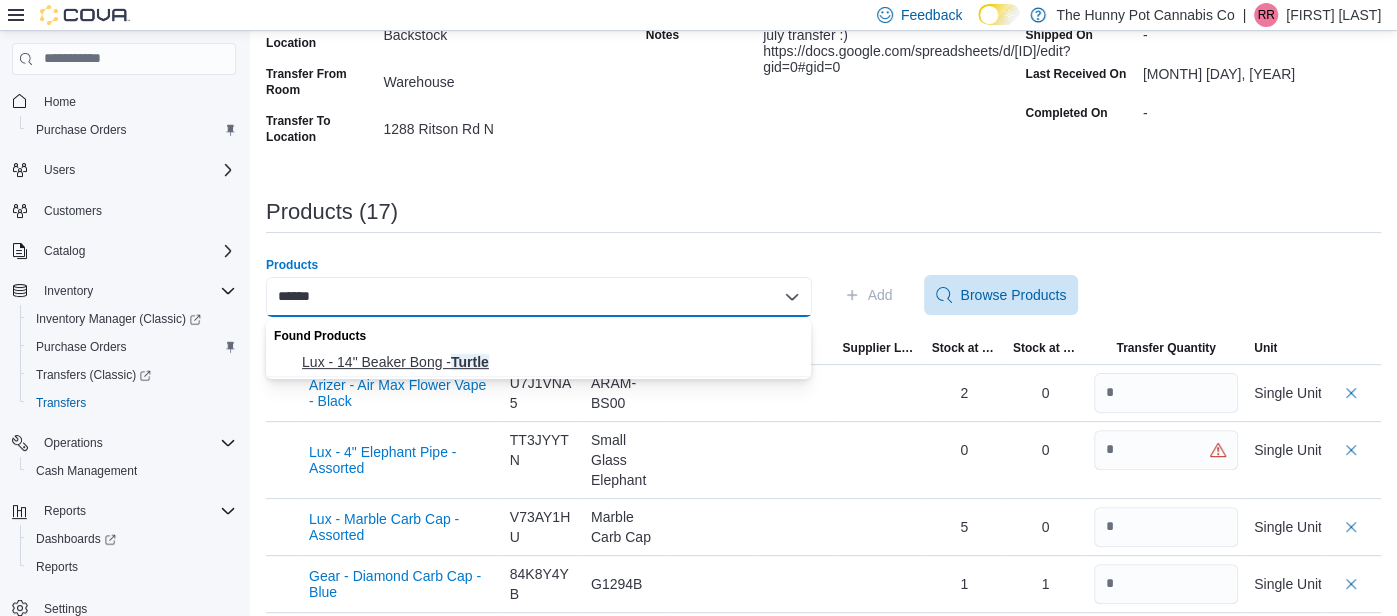 type 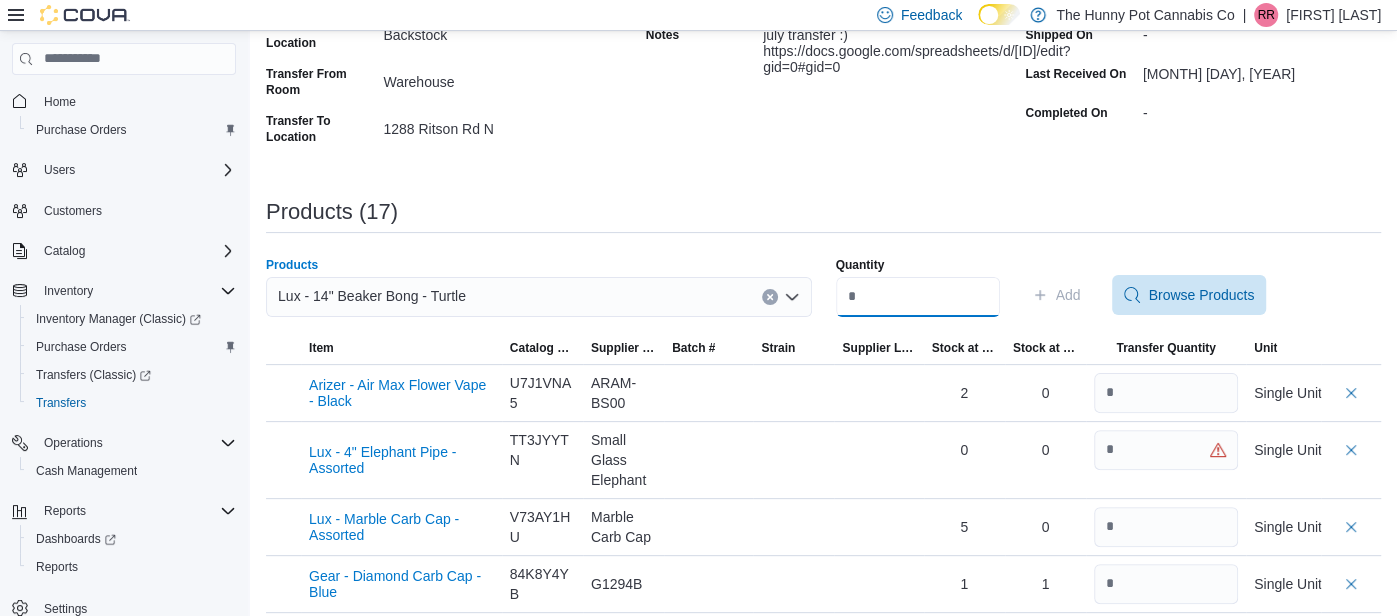 click on "Quantity" at bounding box center (918, 297) 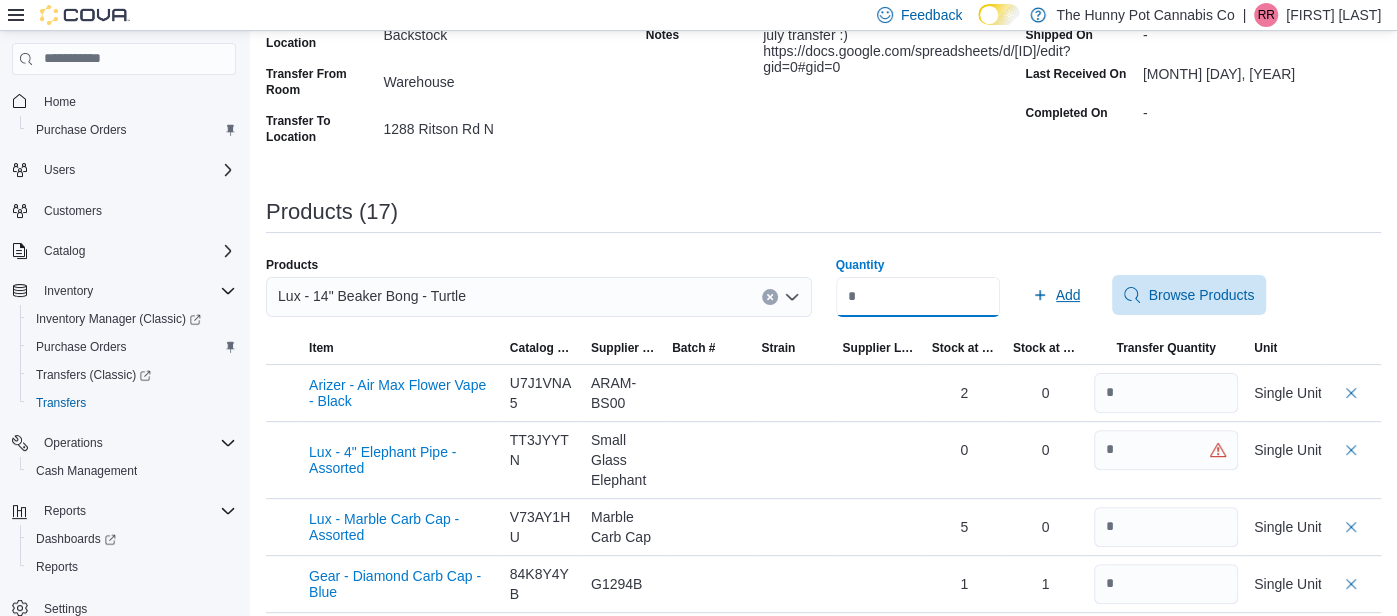 type on "*" 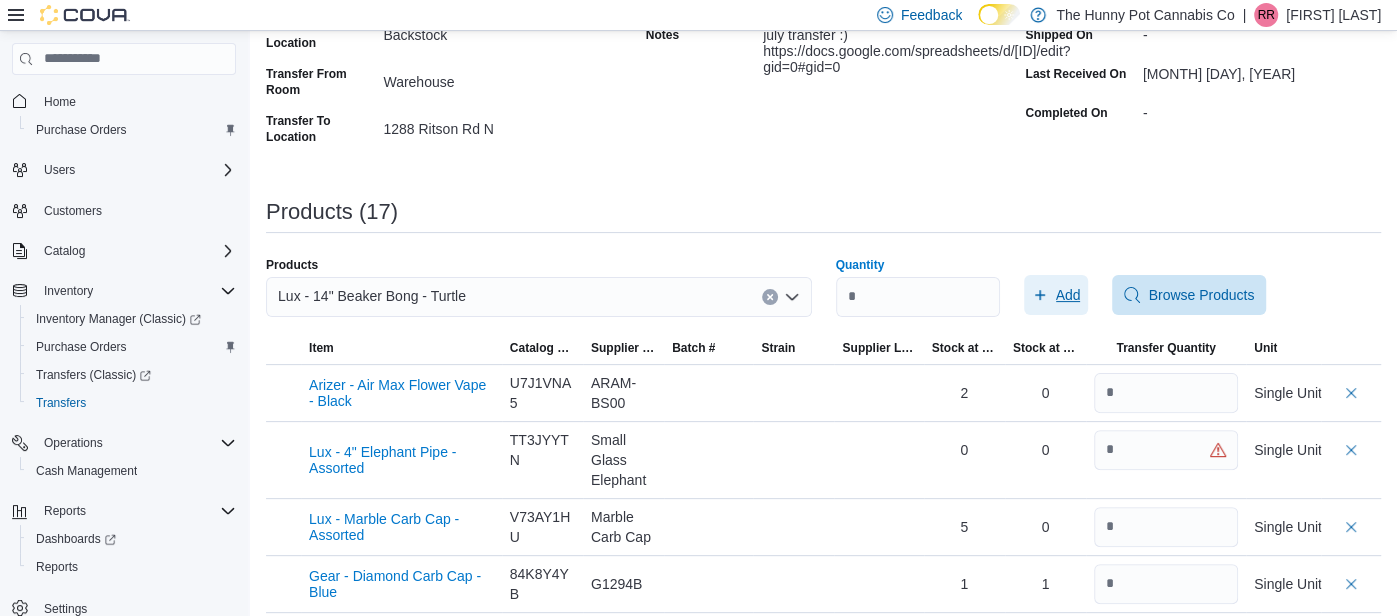 click on "Add" at bounding box center (1056, 295) 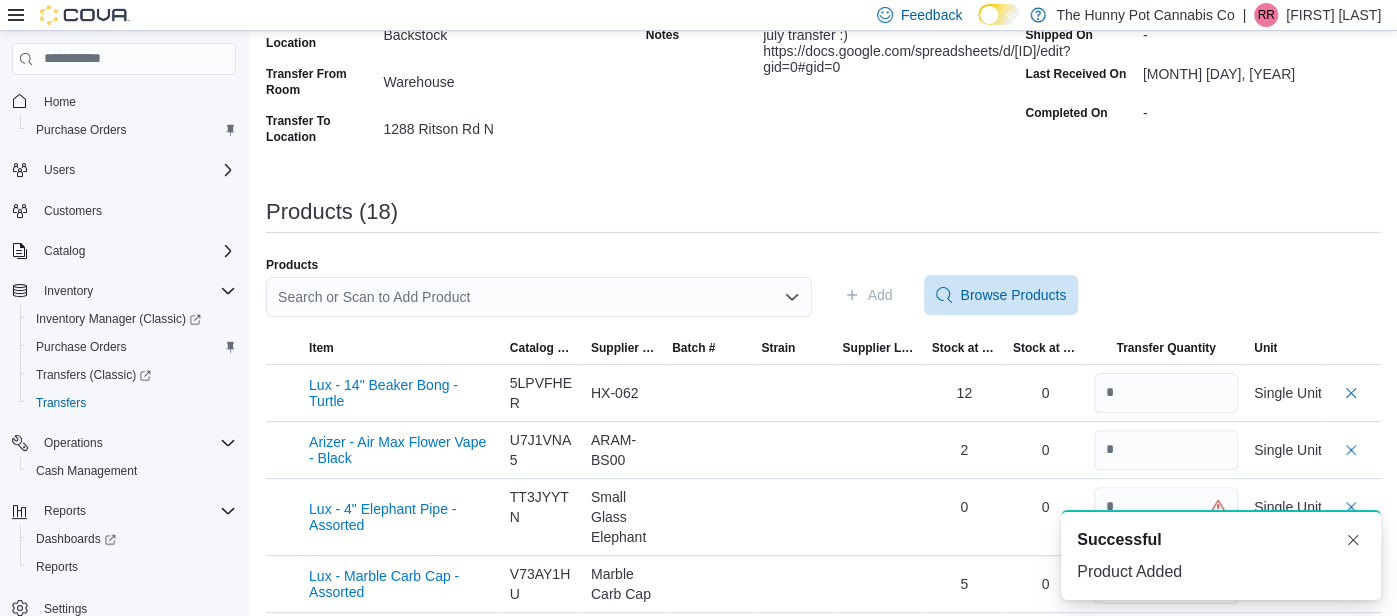 scroll, scrollTop: 0, scrollLeft: 0, axis: both 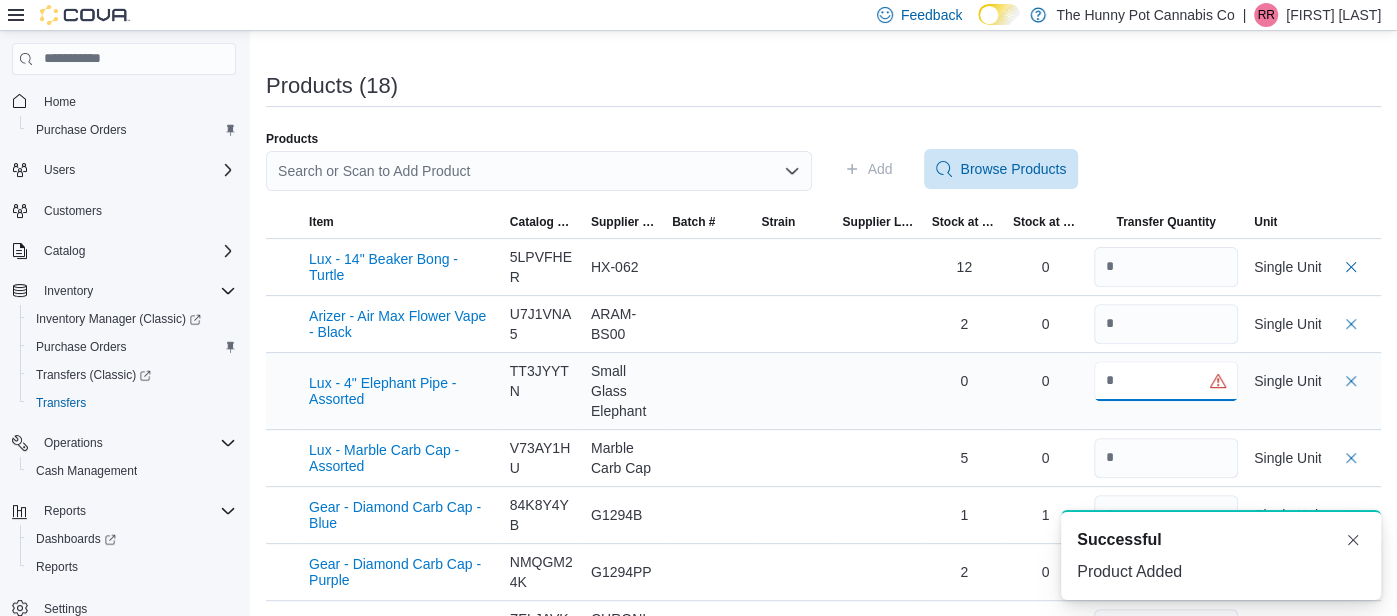 click at bounding box center [1166, 381] 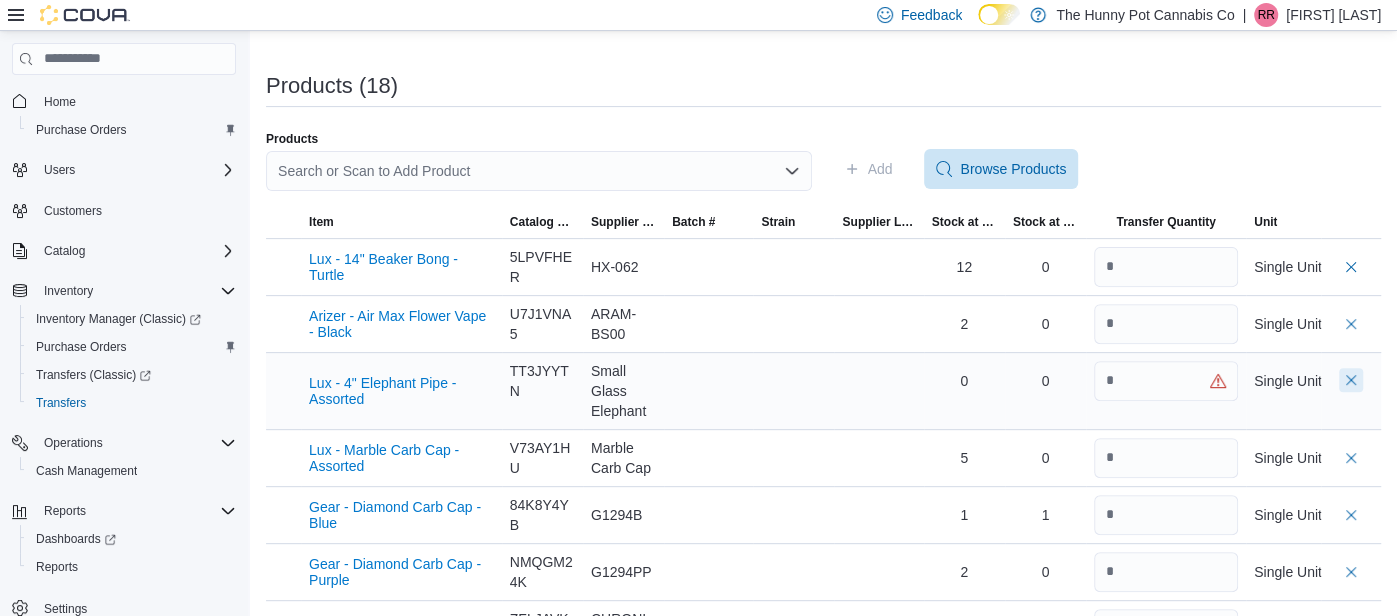 click at bounding box center [1351, 380] 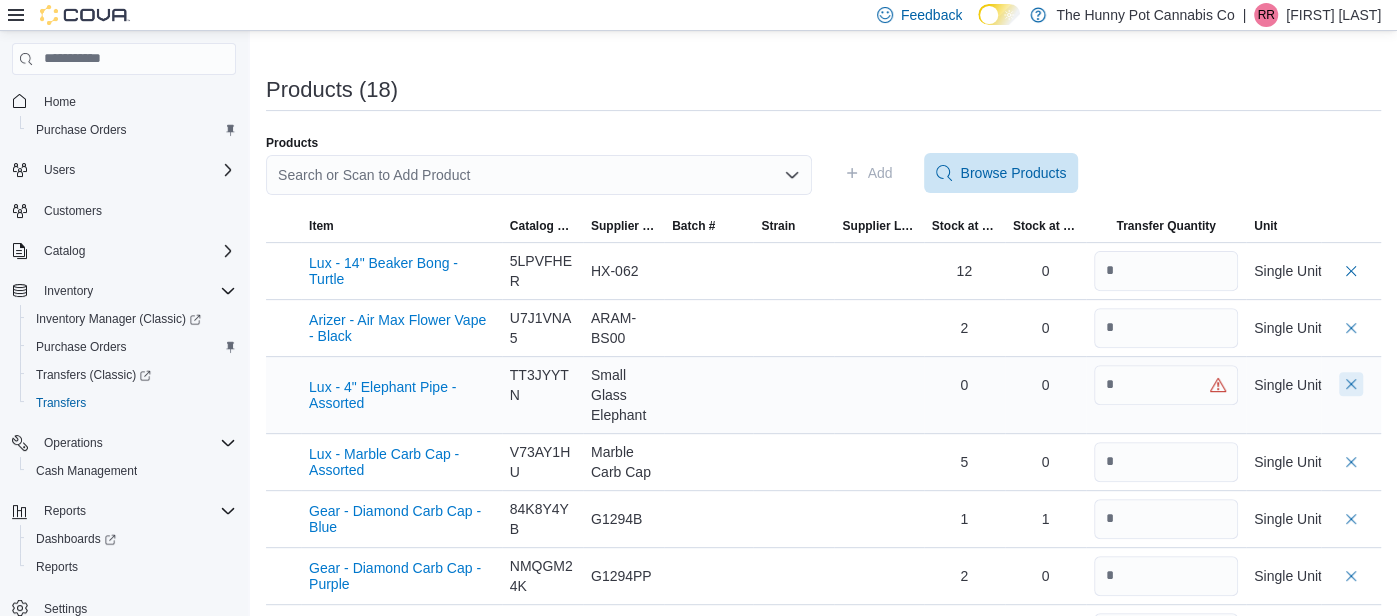 scroll, scrollTop: 370, scrollLeft: 0, axis: vertical 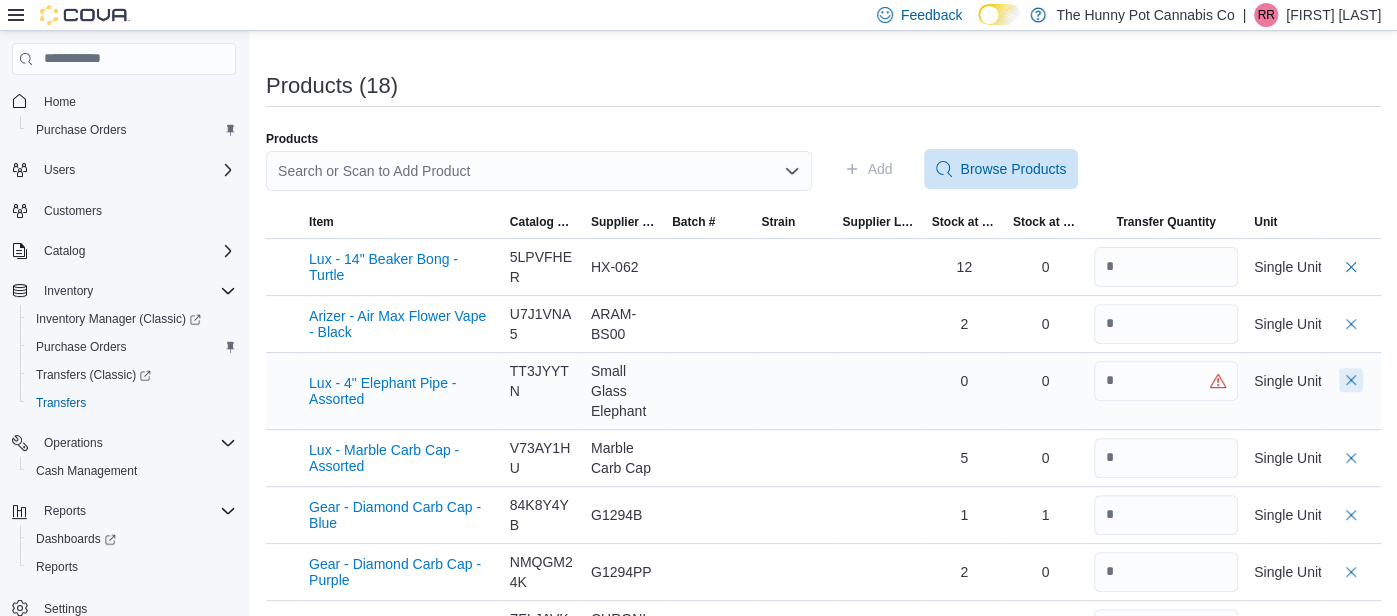 click at bounding box center (1351, 380) 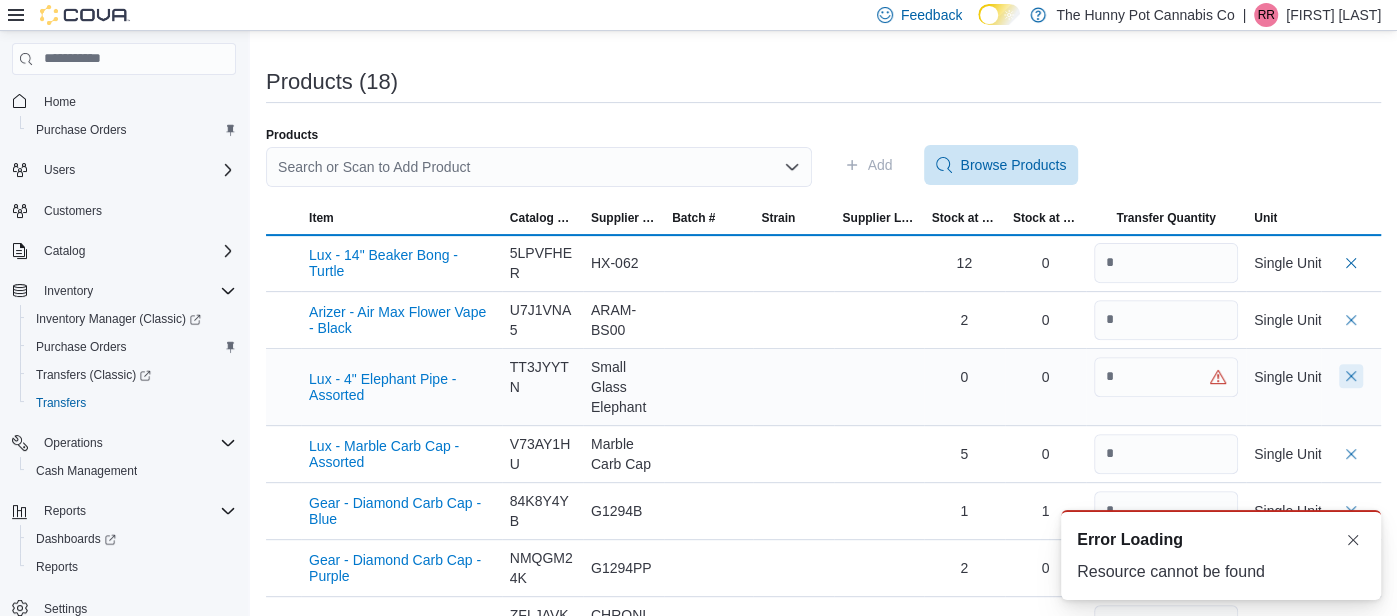 scroll, scrollTop: 366, scrollLeft: 0, axis: vertical 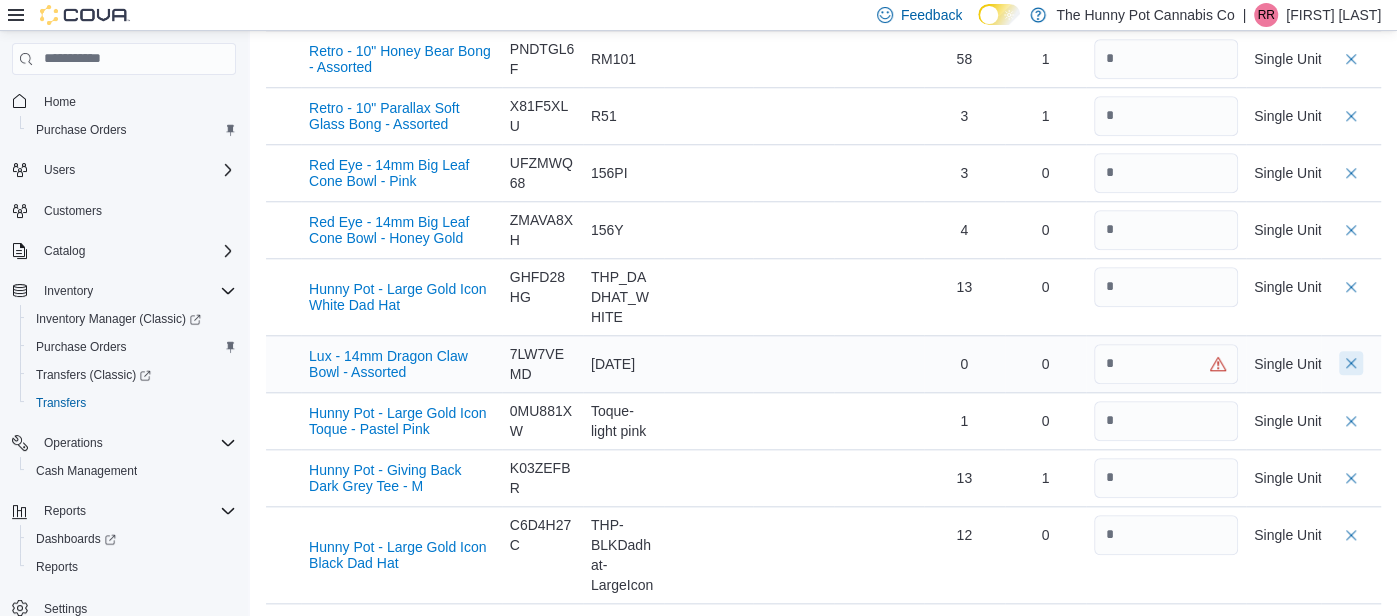click at bounding box center (1351, 363) 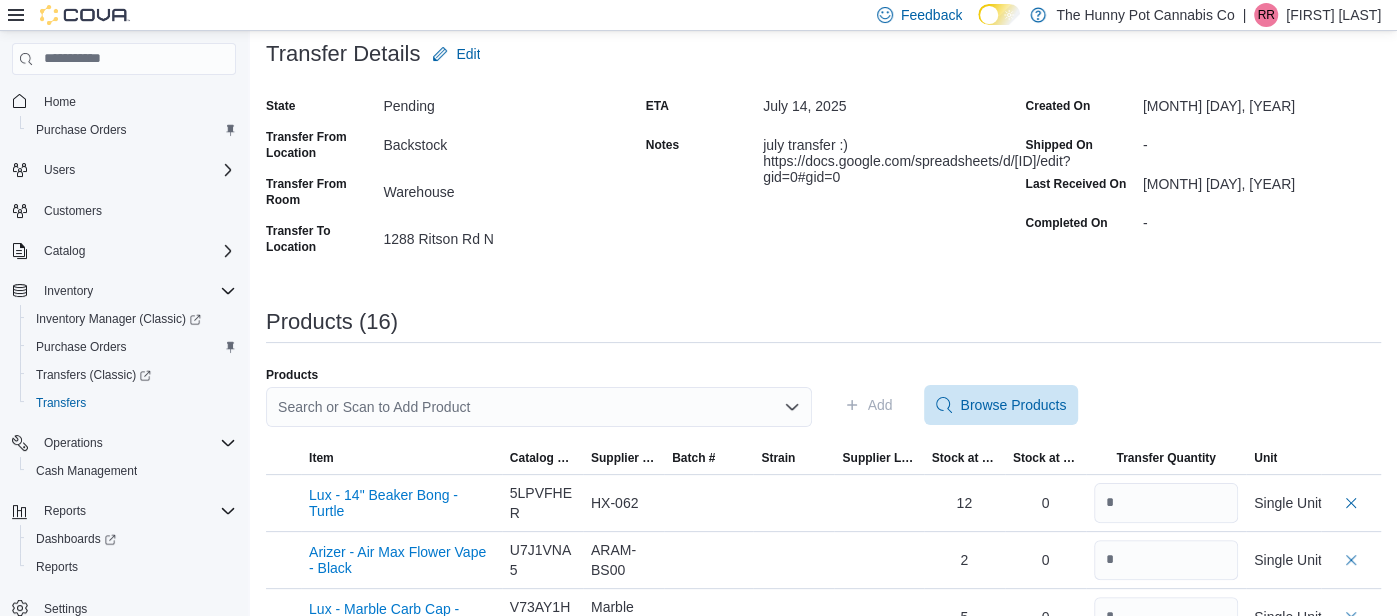 scroll, scrollTop: 0, scrollLeft: 0, axis: both 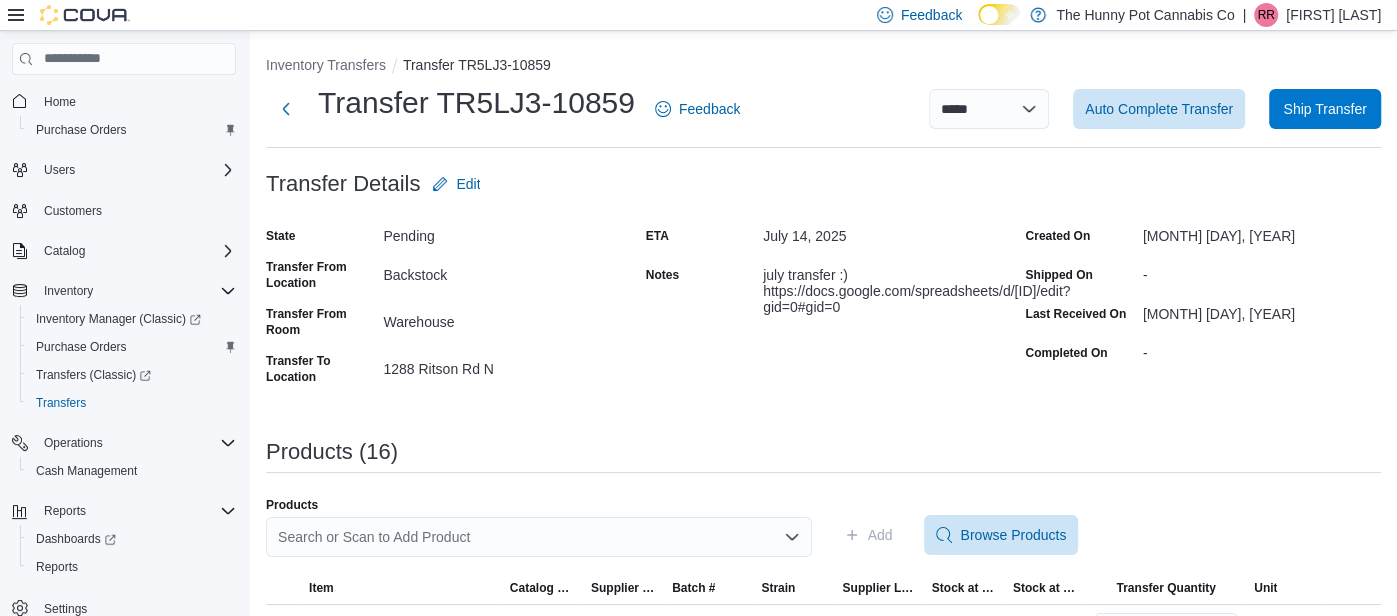 click on "Search or Scan to Add Product" at bounding box center (539, 537) 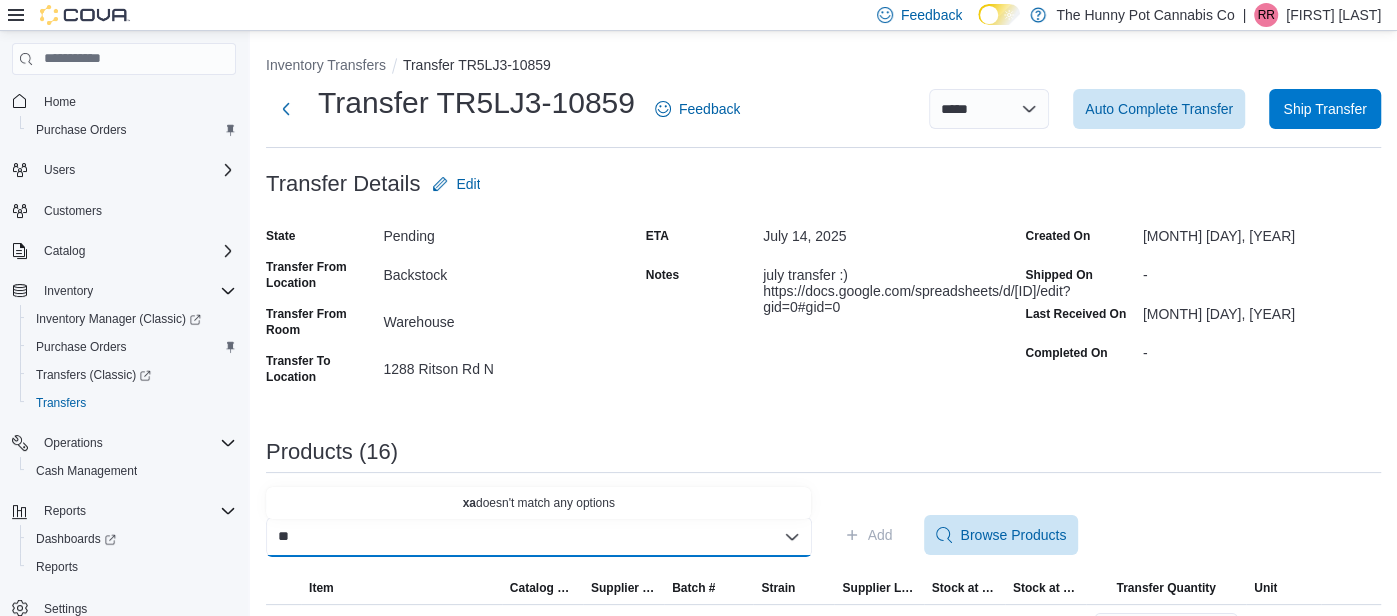 type on "*" 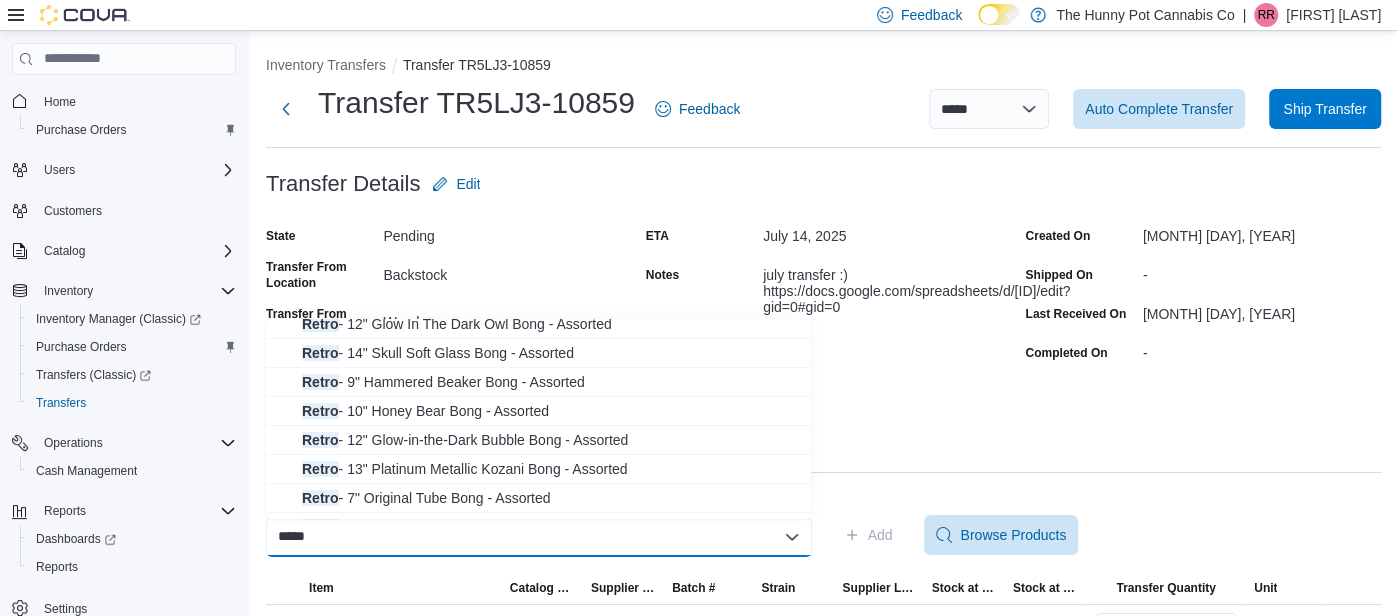 scroll, scrollTop: 158, scrollLeft: 0, axis: vertical 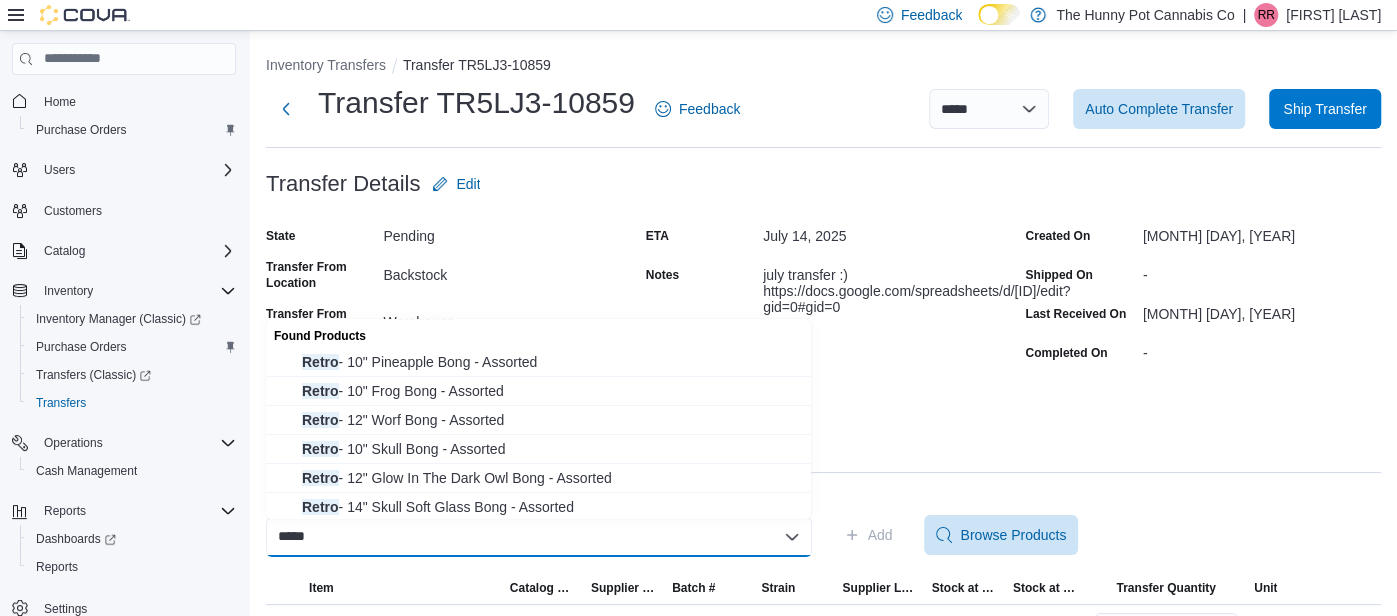 click on "***** Combo box. Selected. [PERSON]. Selected. Combo box input. Search or Scan to Add Product. Type some text or, to display a list of choices, press Down Arrow. To exit the list of choices, press Escape." at bounding box center (539, 537) 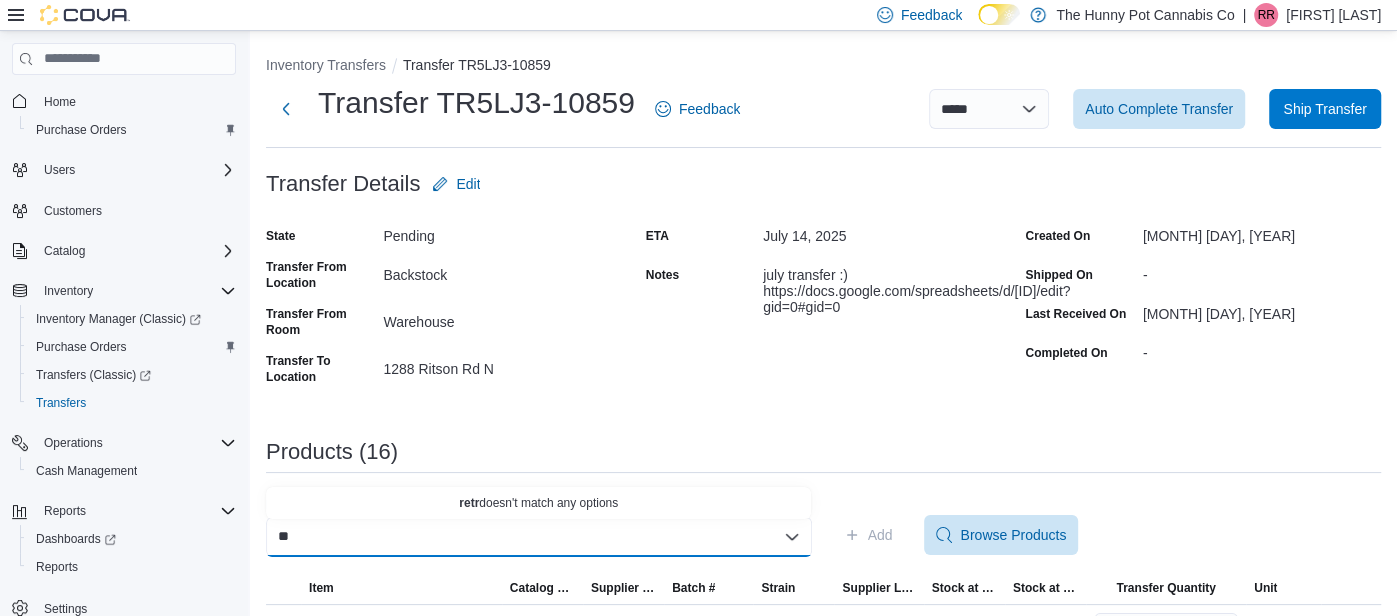 type on "*" 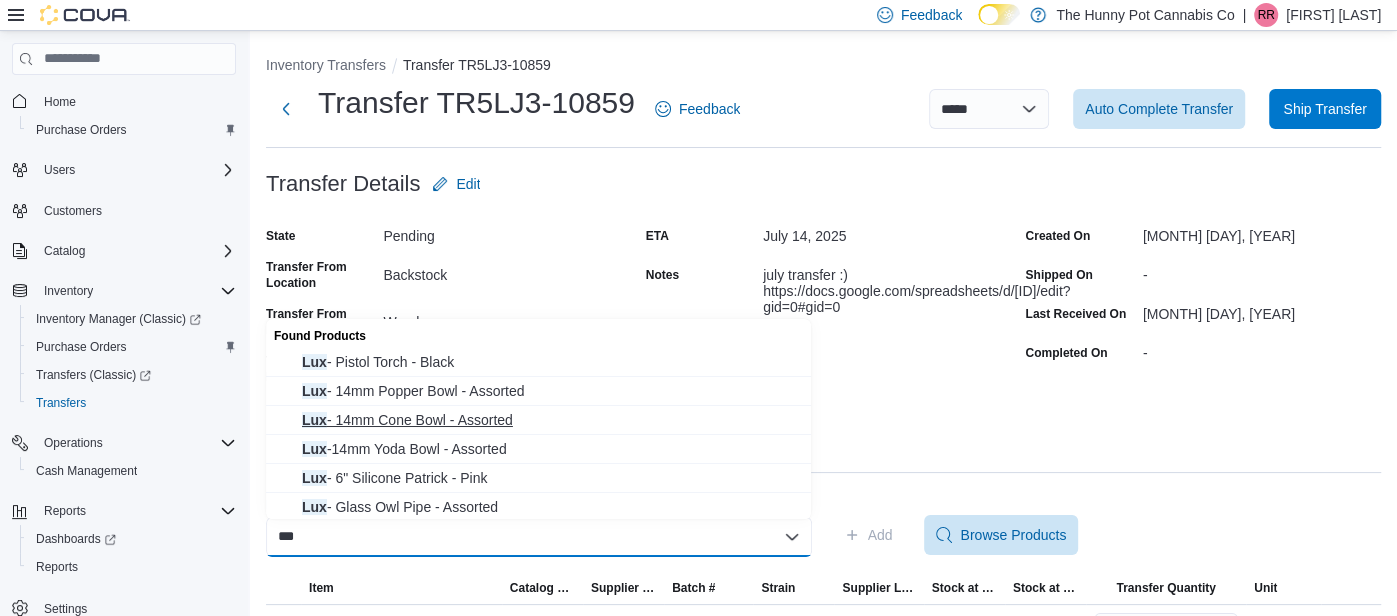 type on "***" 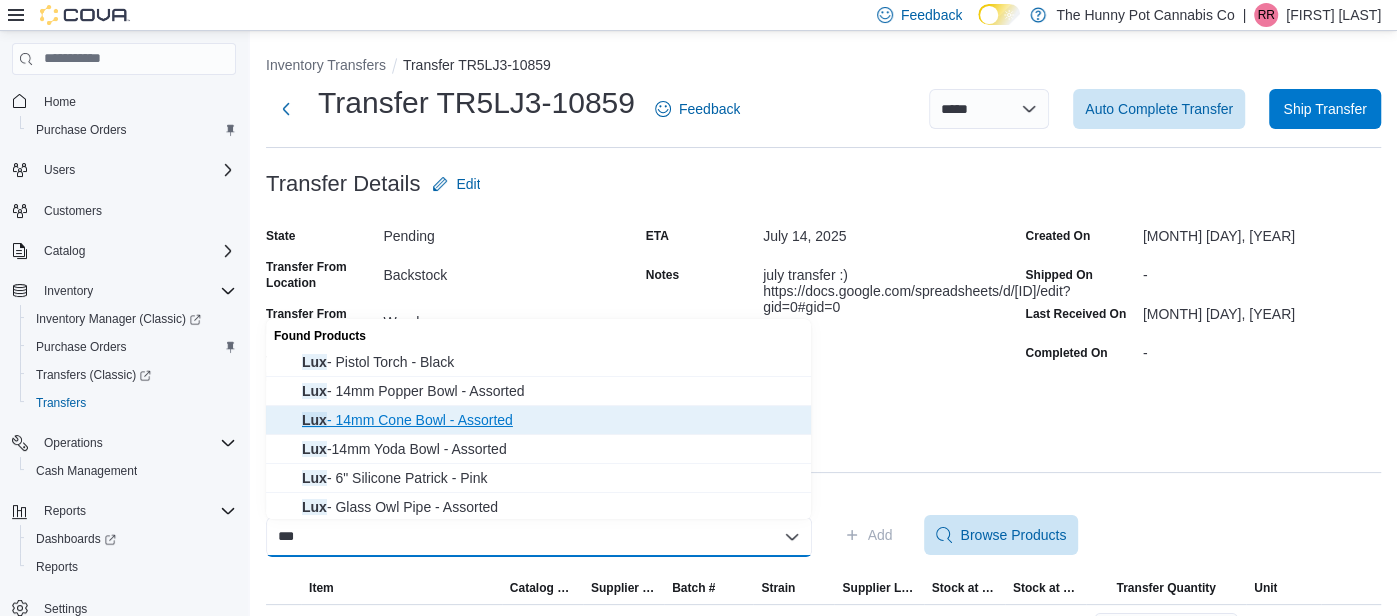 click on "Lux  - 14mm Cone Bowl - Assorted" at bounding box center [550, 420] 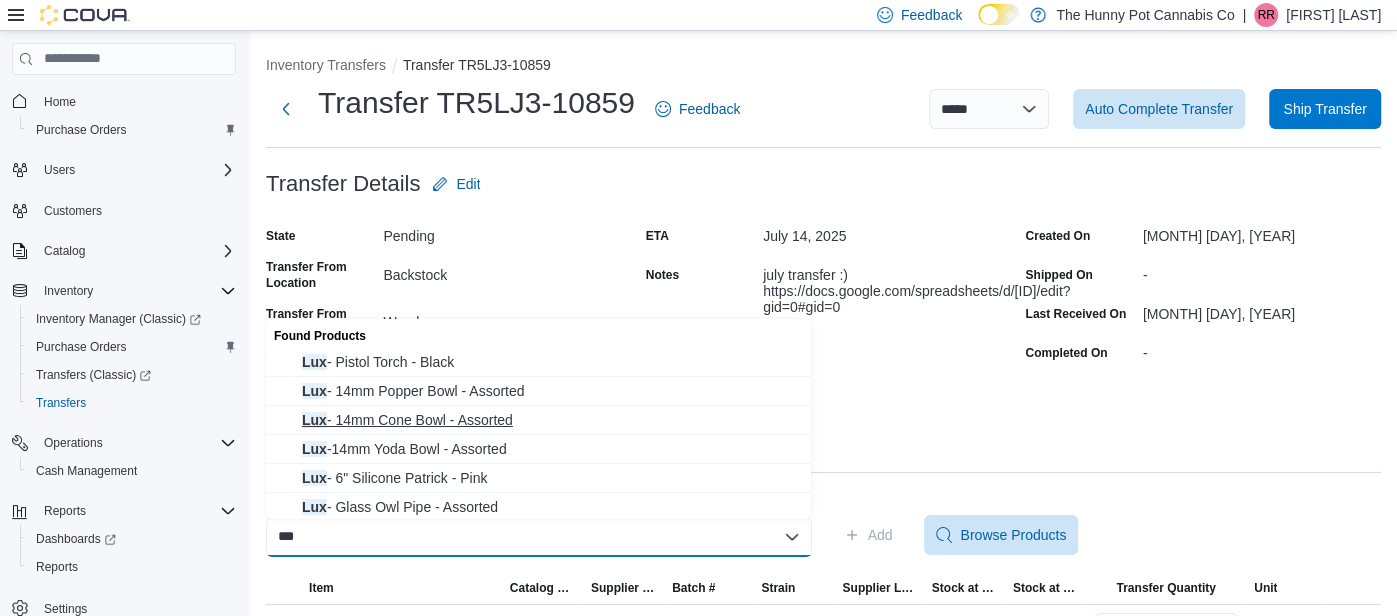 type 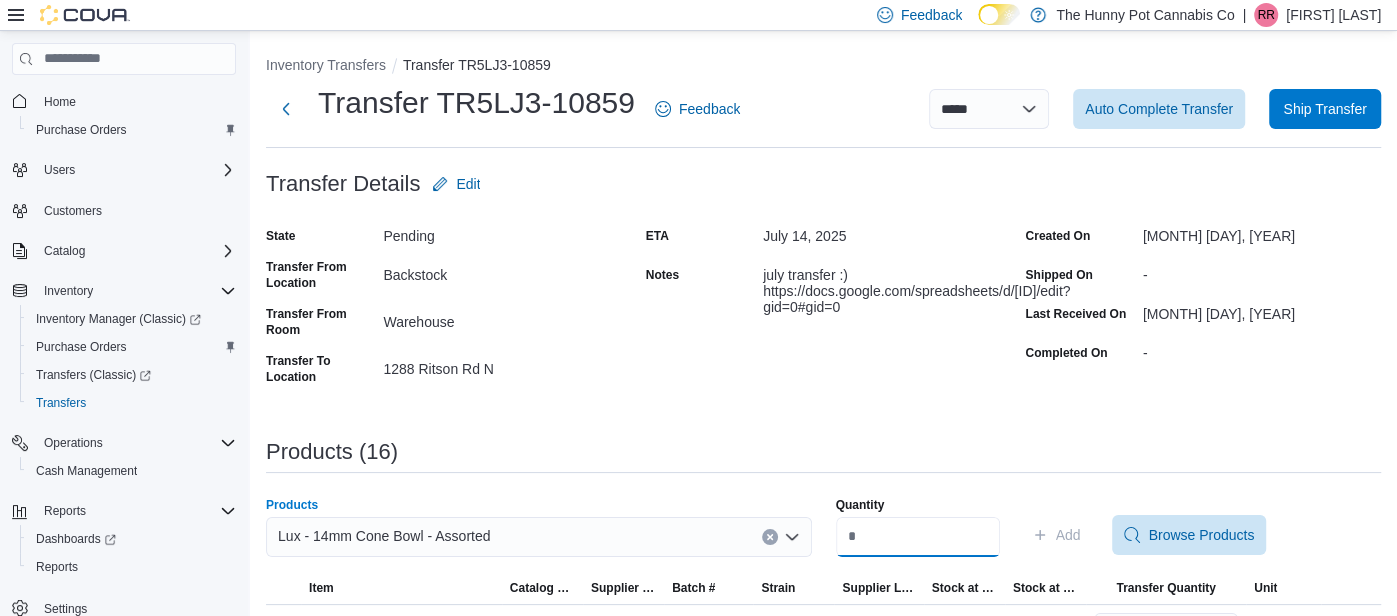 click on "Quantity" at bounding box center (918, 537) 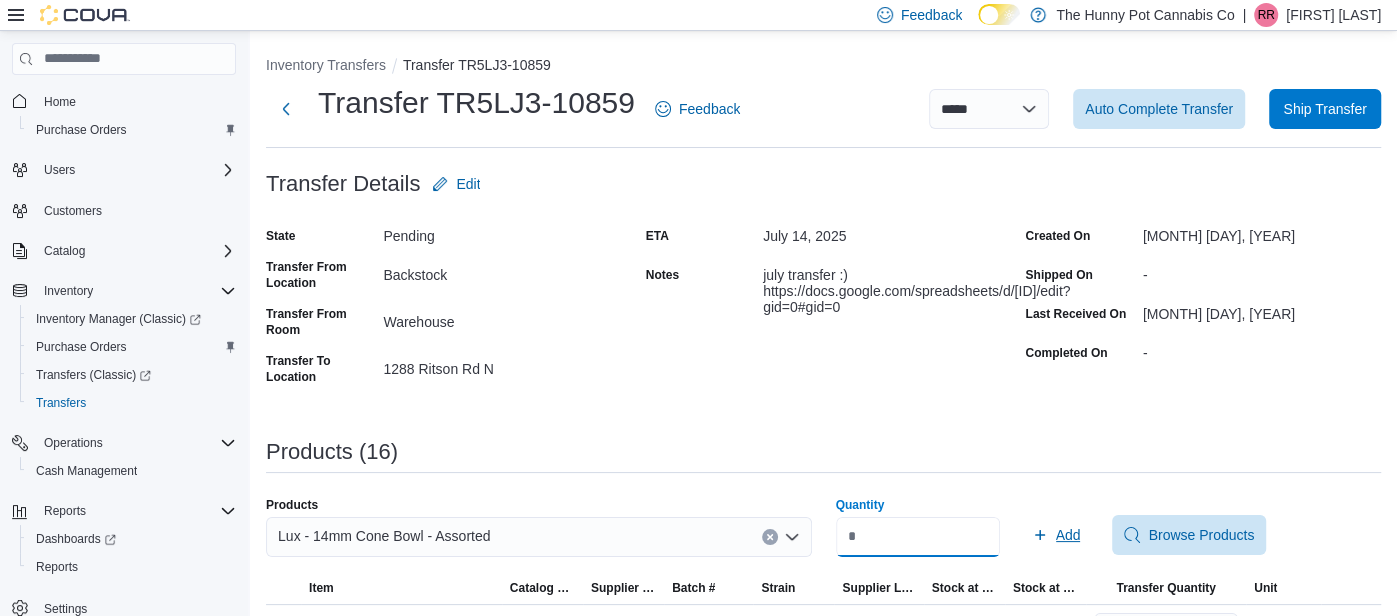 type on "*" 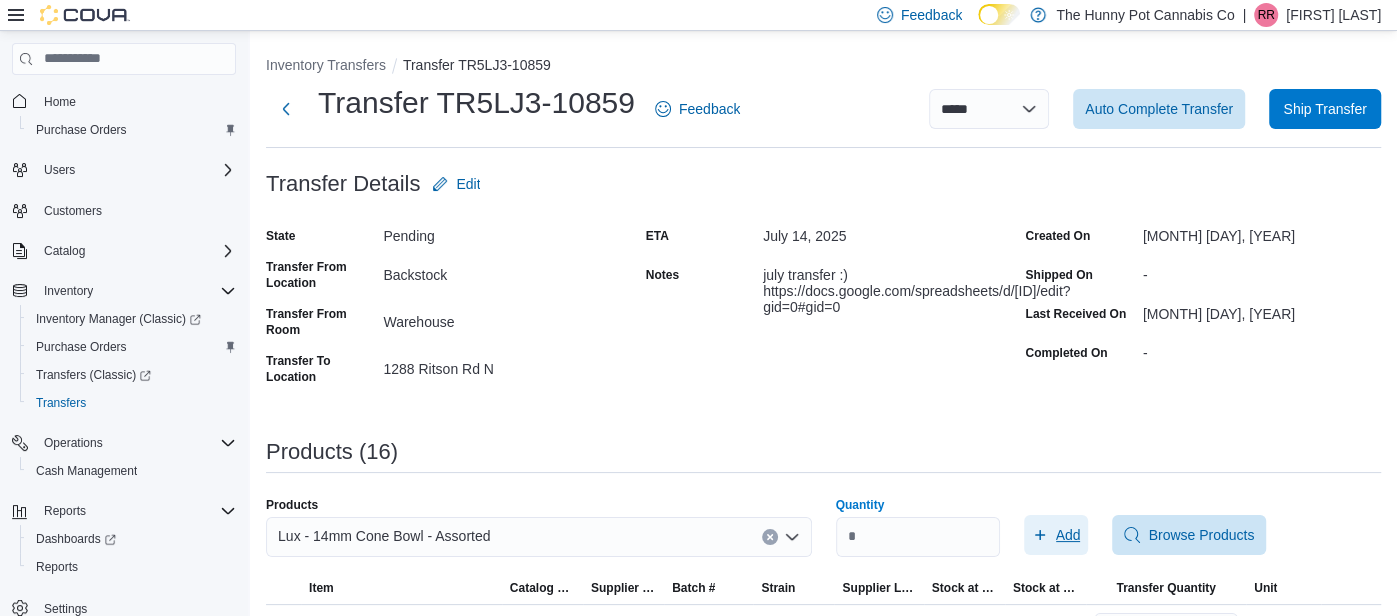 click on "Add" at bounding box center (1068, 535) 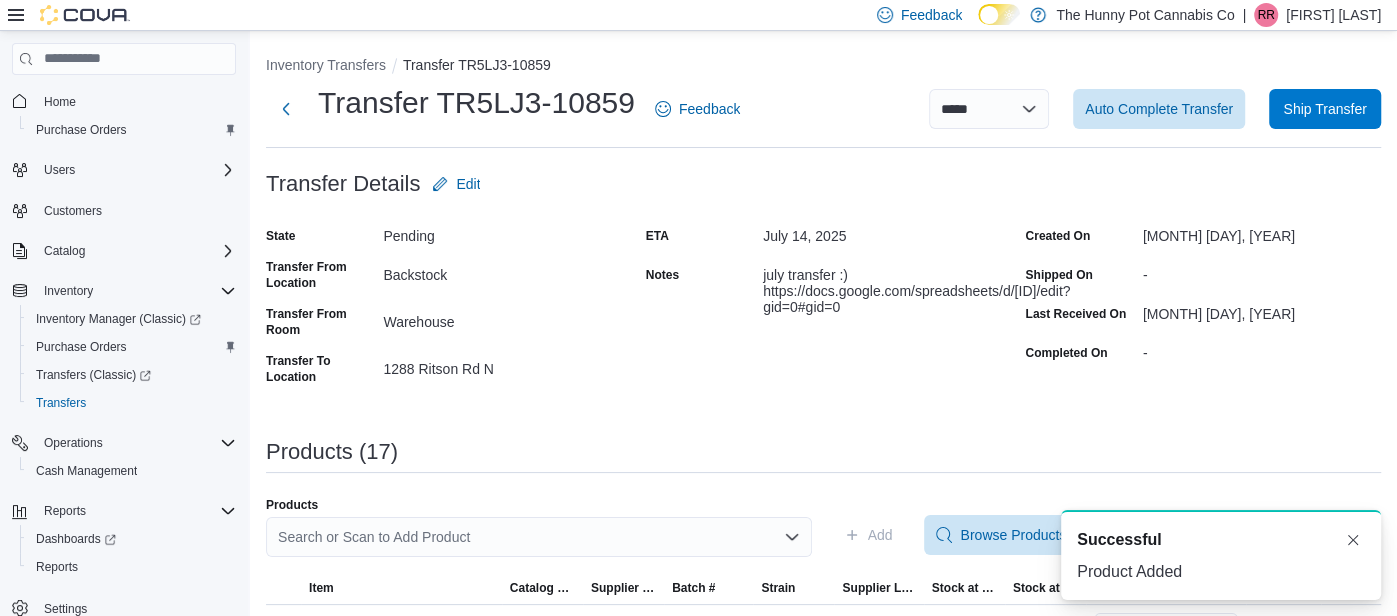 scroll, scrollTop: 0, scrollLeft: 0, axis: both 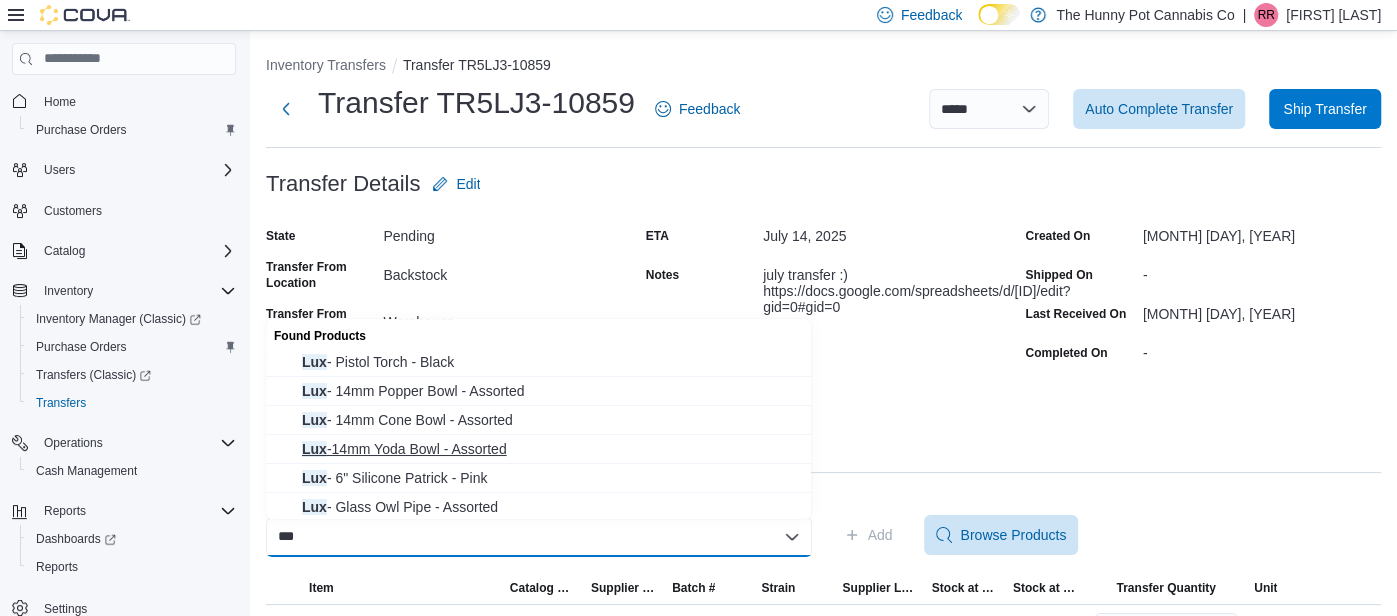 type on "***" 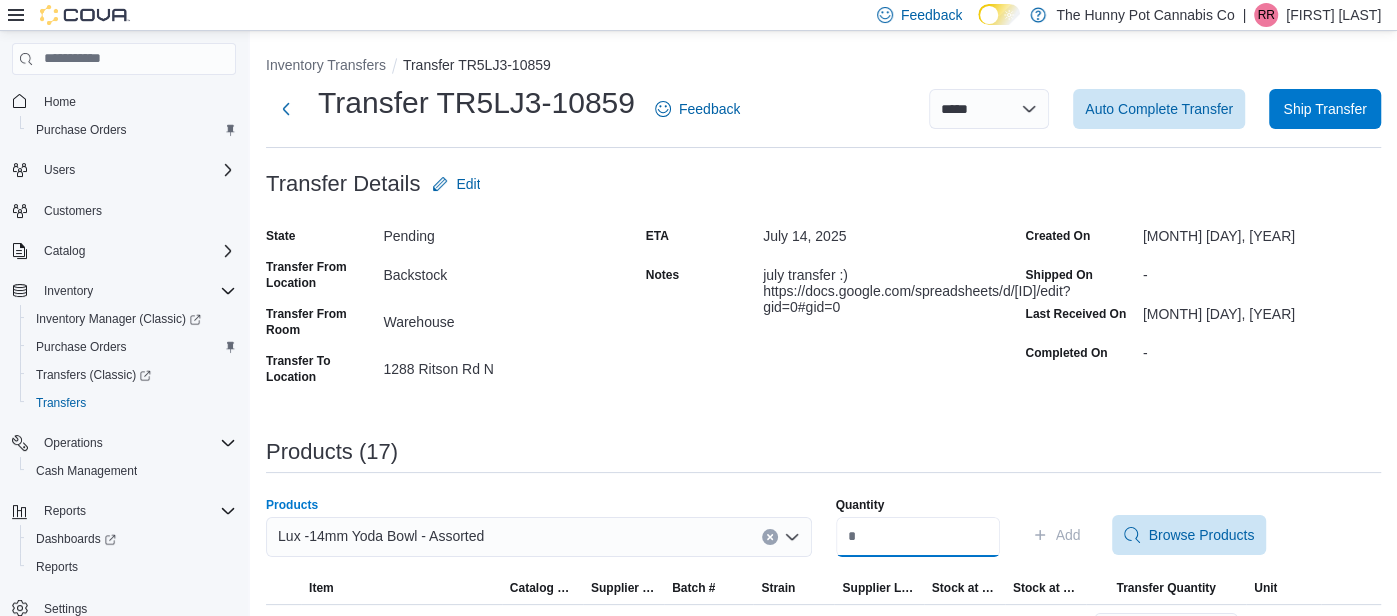 click on "Quantity" at bounding box center (918, 537) 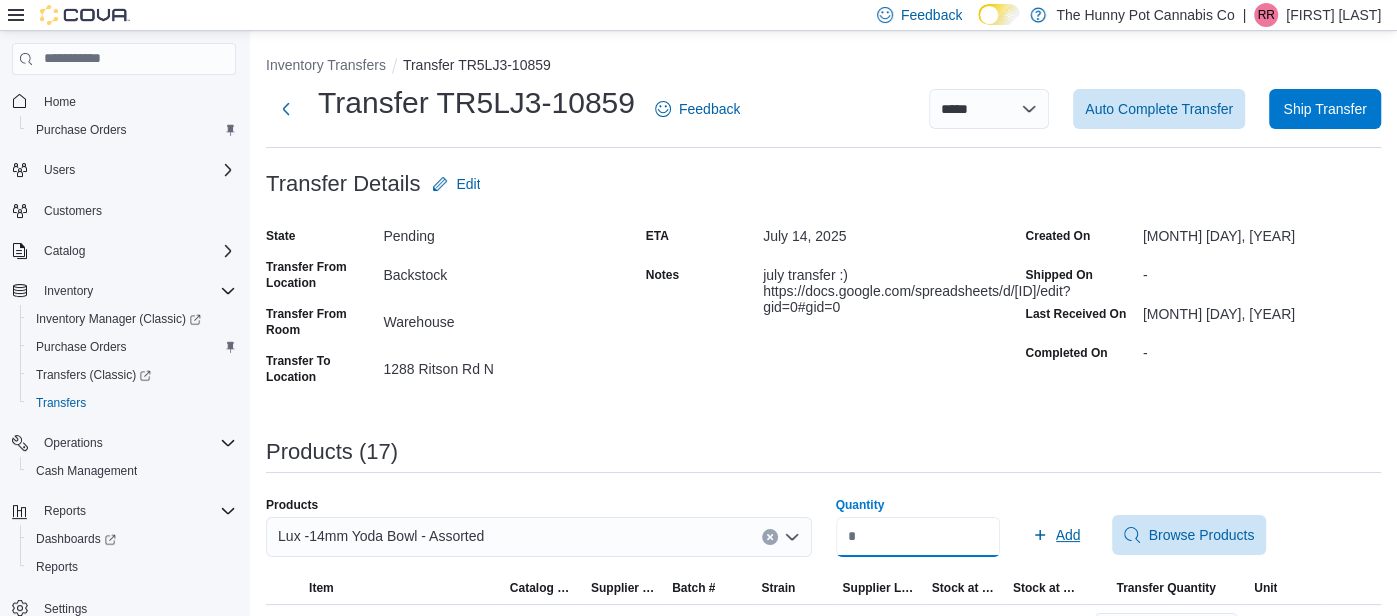 type on "*" 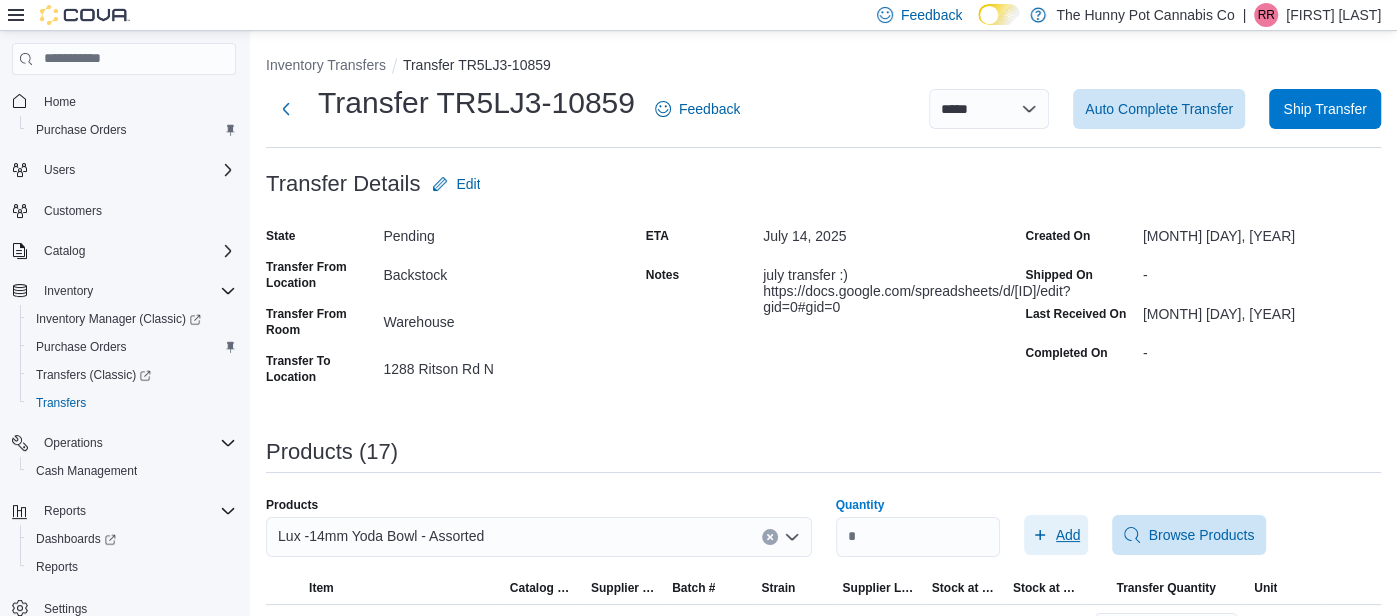 click on "Add" at bounding box center (1068, 535) 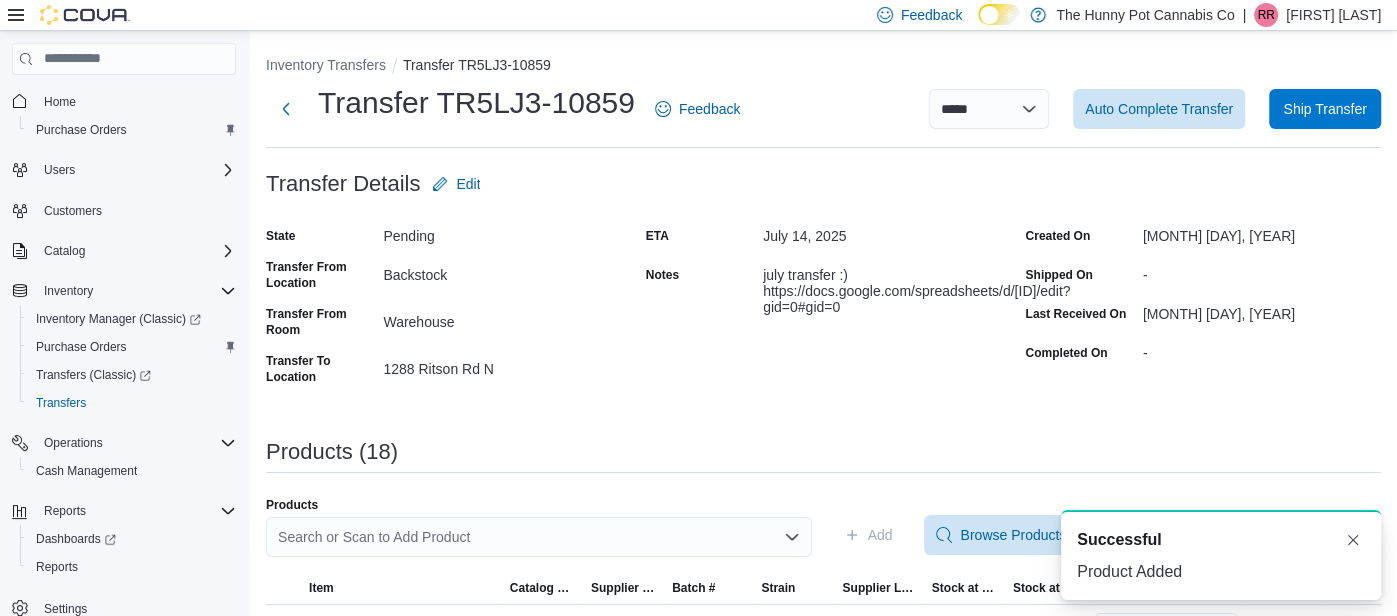 scroll, scrollTop: 0, scrollLeft: 0, axis: both 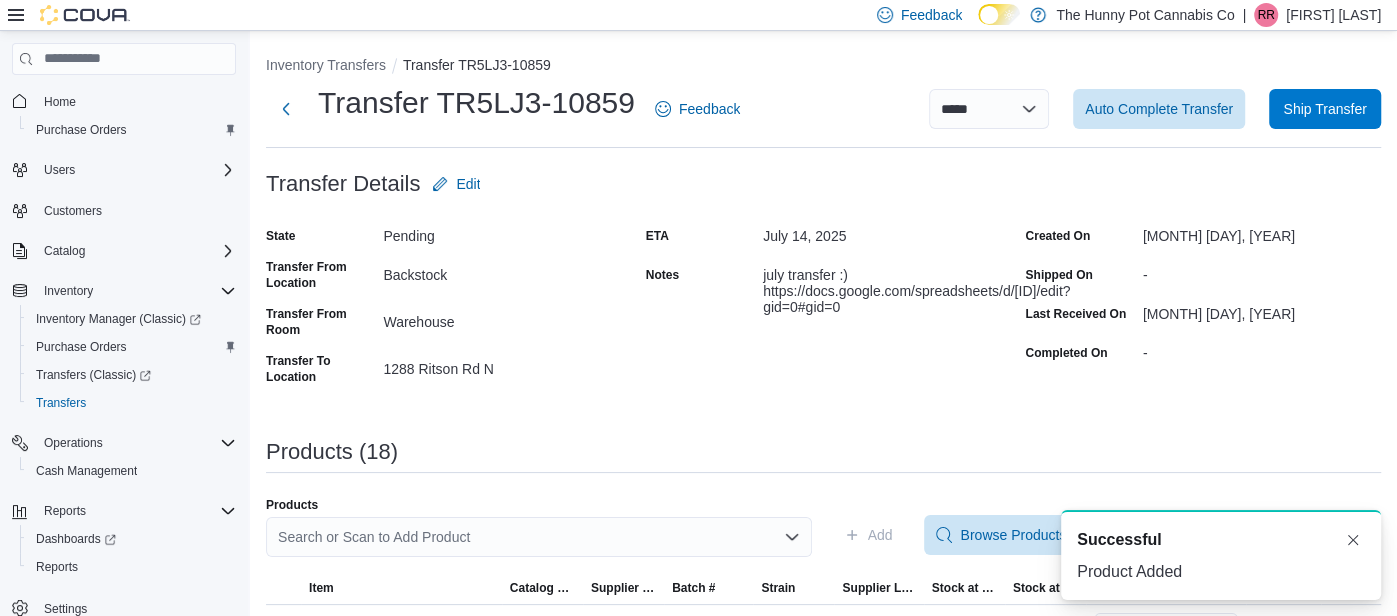 click on "Search or Scan to Add Product" at bounding box center (539, 537) 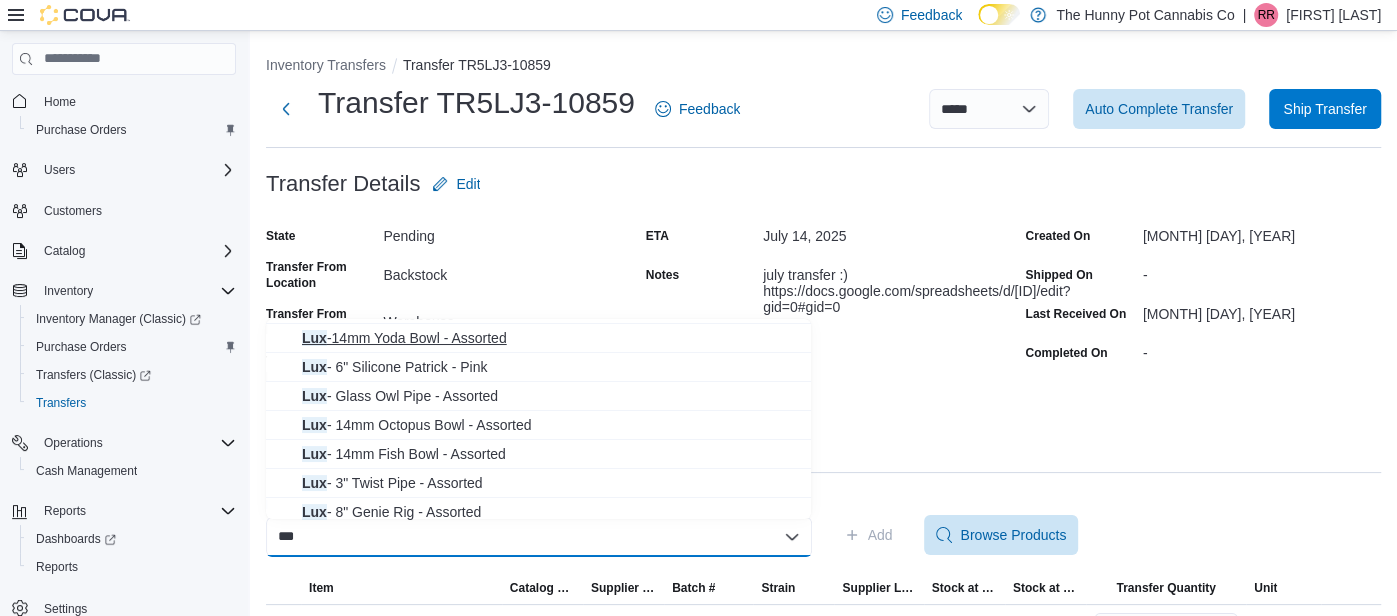 scroll, scrollTop: 115, scrollLeft: 0, axis: vertical 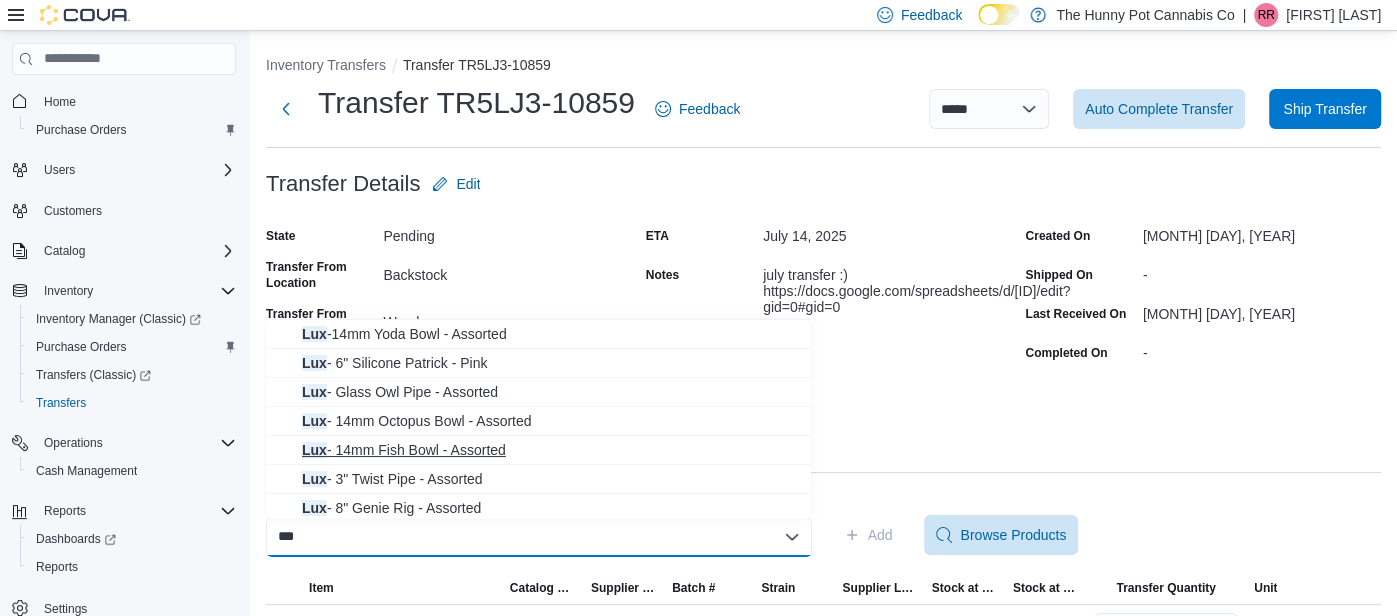 type on "***" 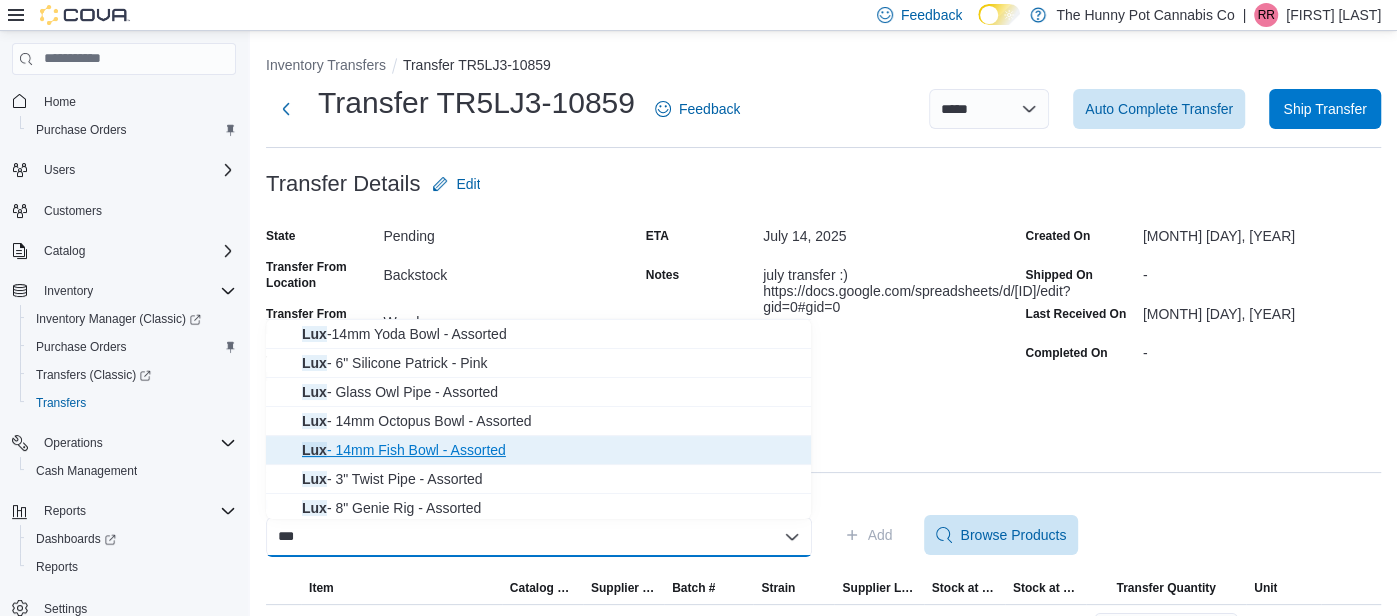 click on "Lux  - 14mm Fish Bowl - Assorted" at bounding box center (550, 450) 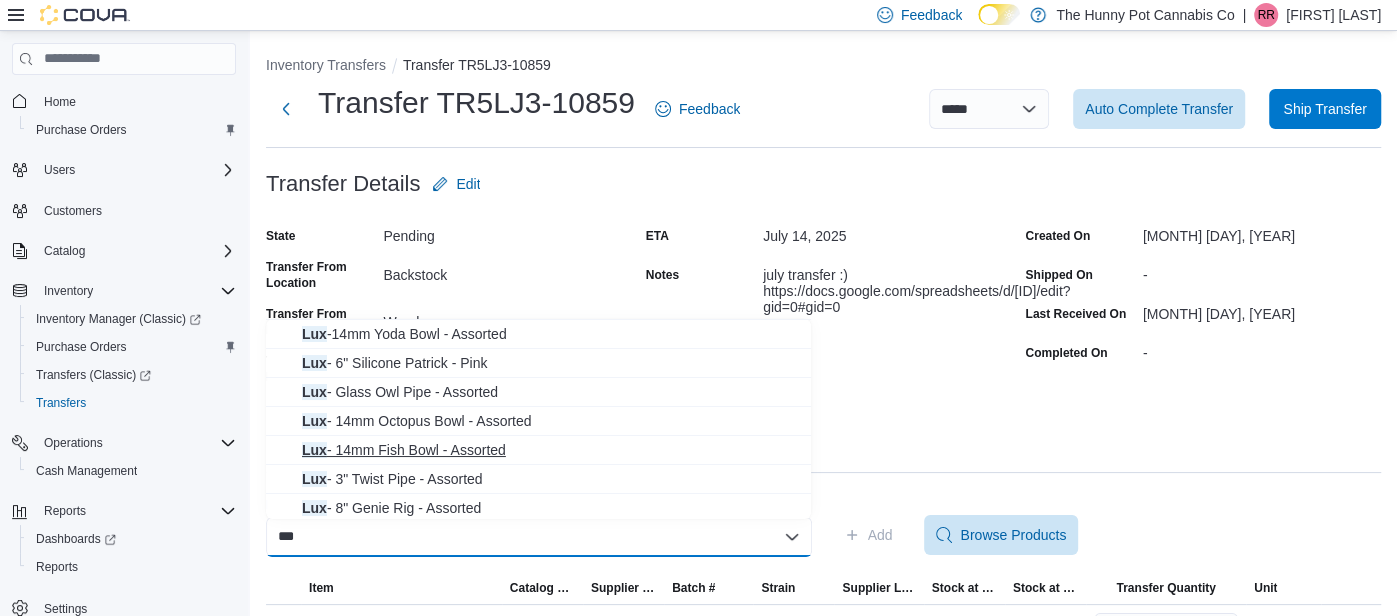 type 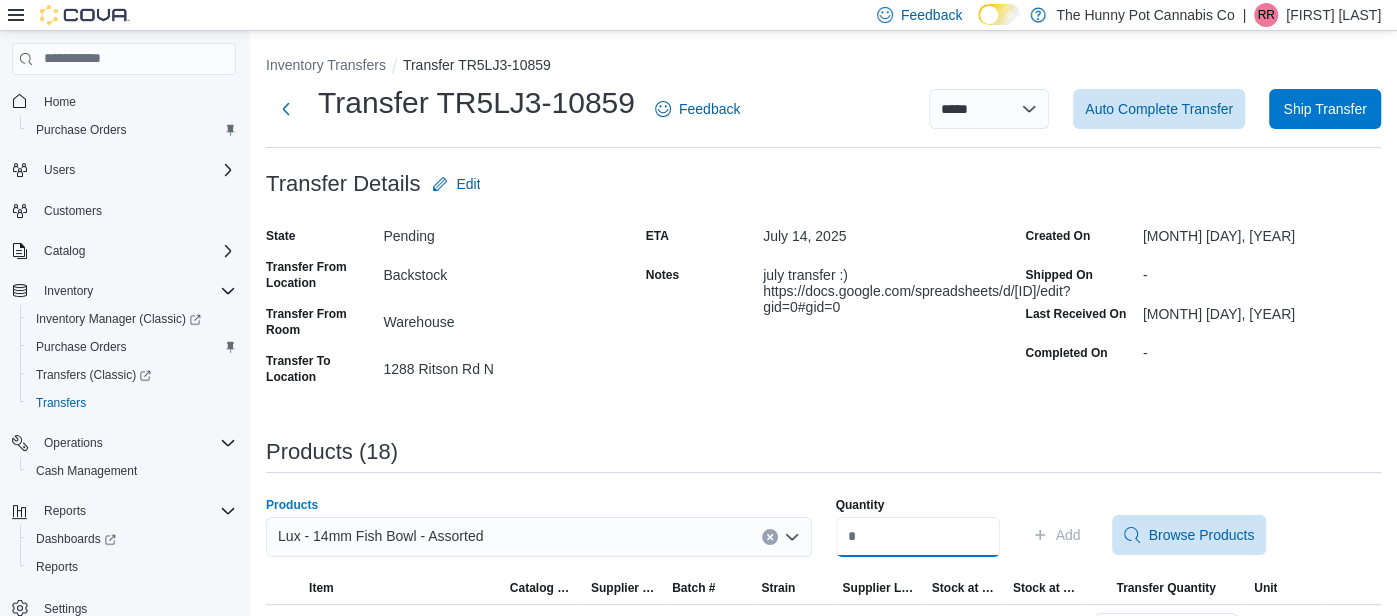 click on "Quantity" at bounding box center [918, 537] 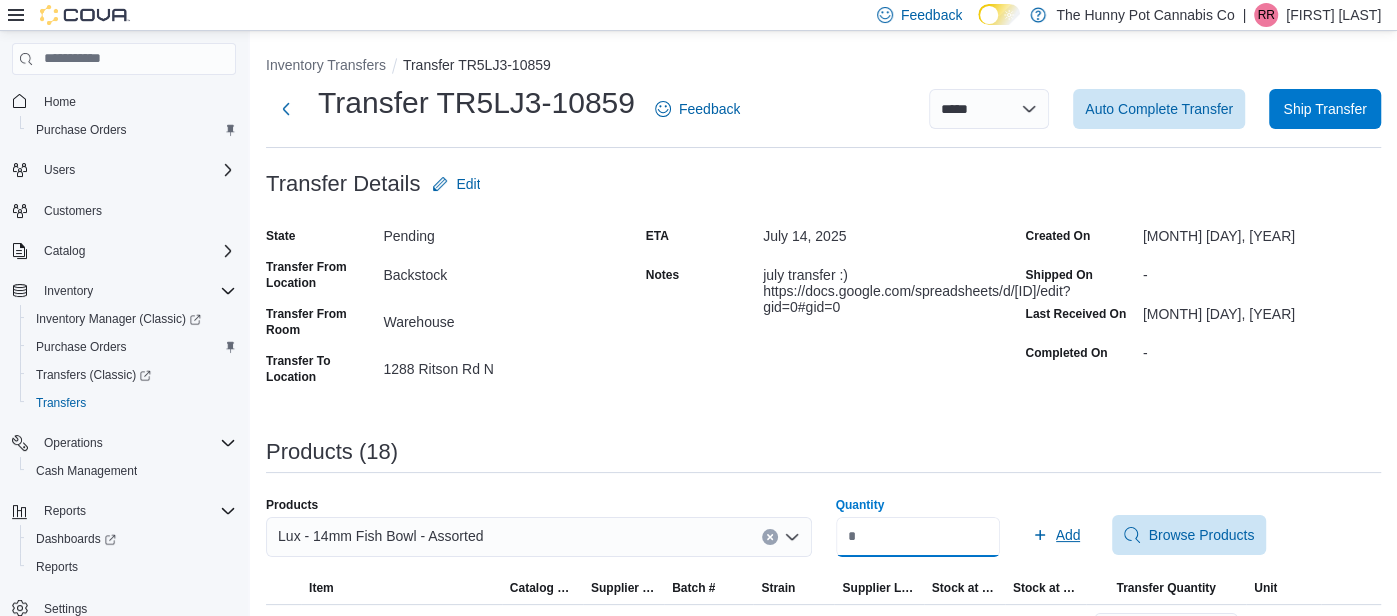 type on "*" 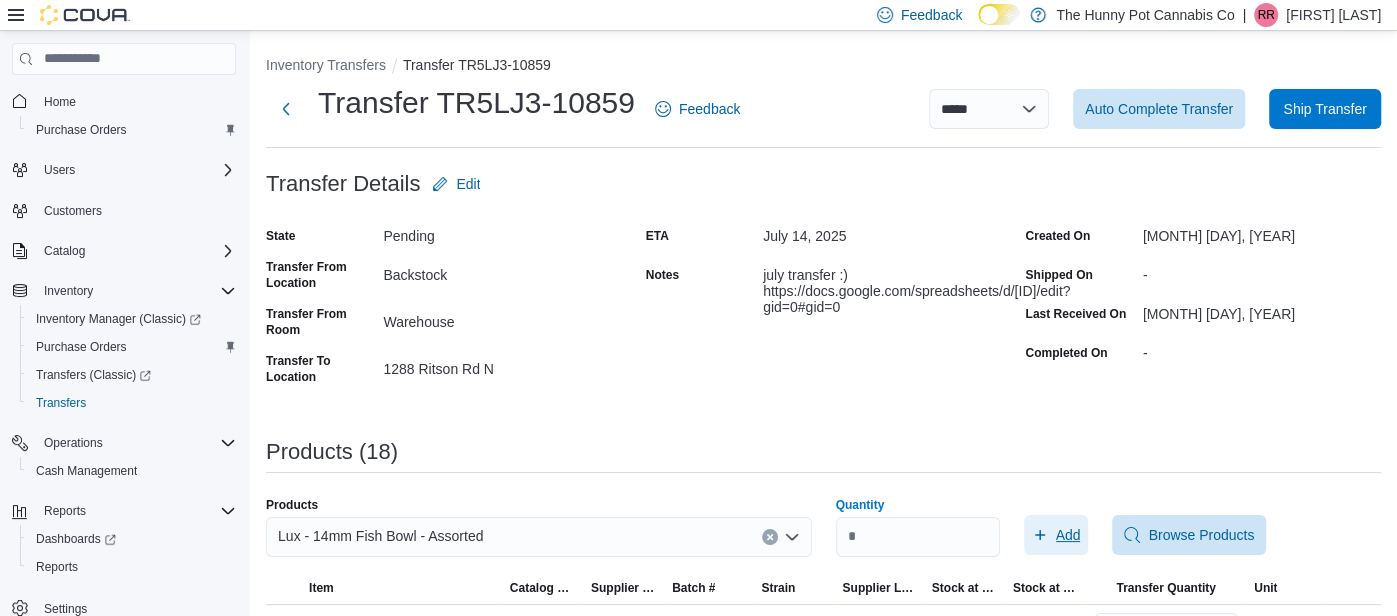 click on "Add" at bounding box center (1068, 535) 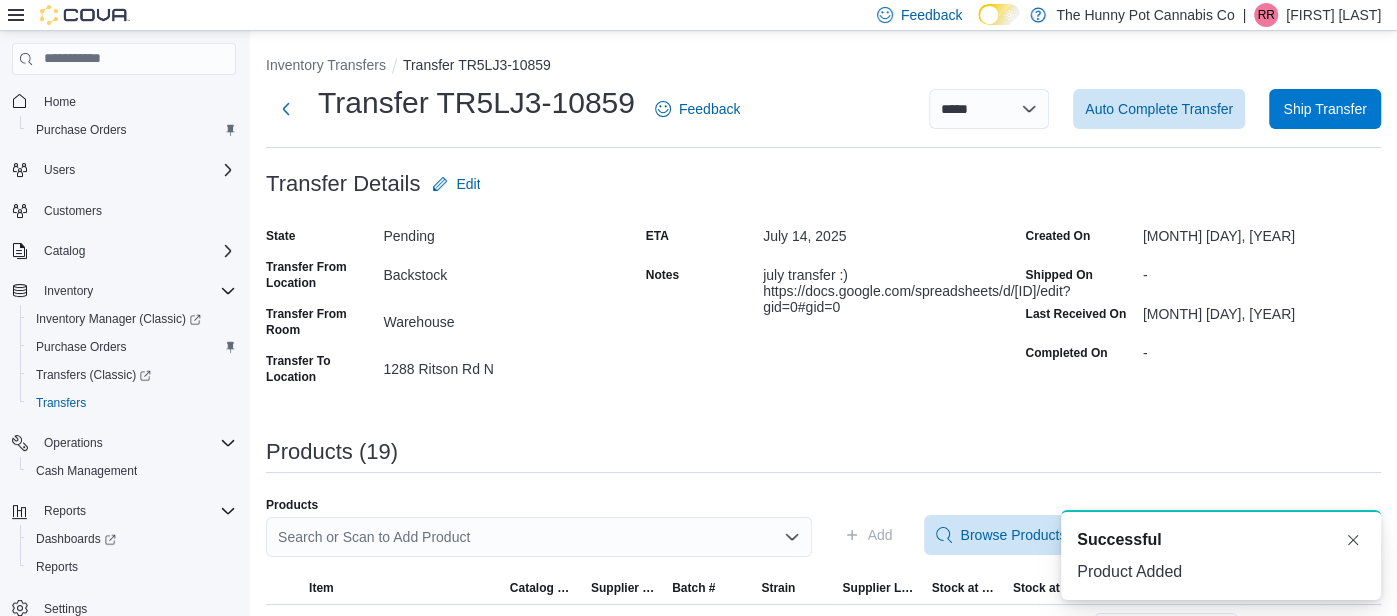 scroll, scrollTop: 0, scrollLeft: 0, axis: both 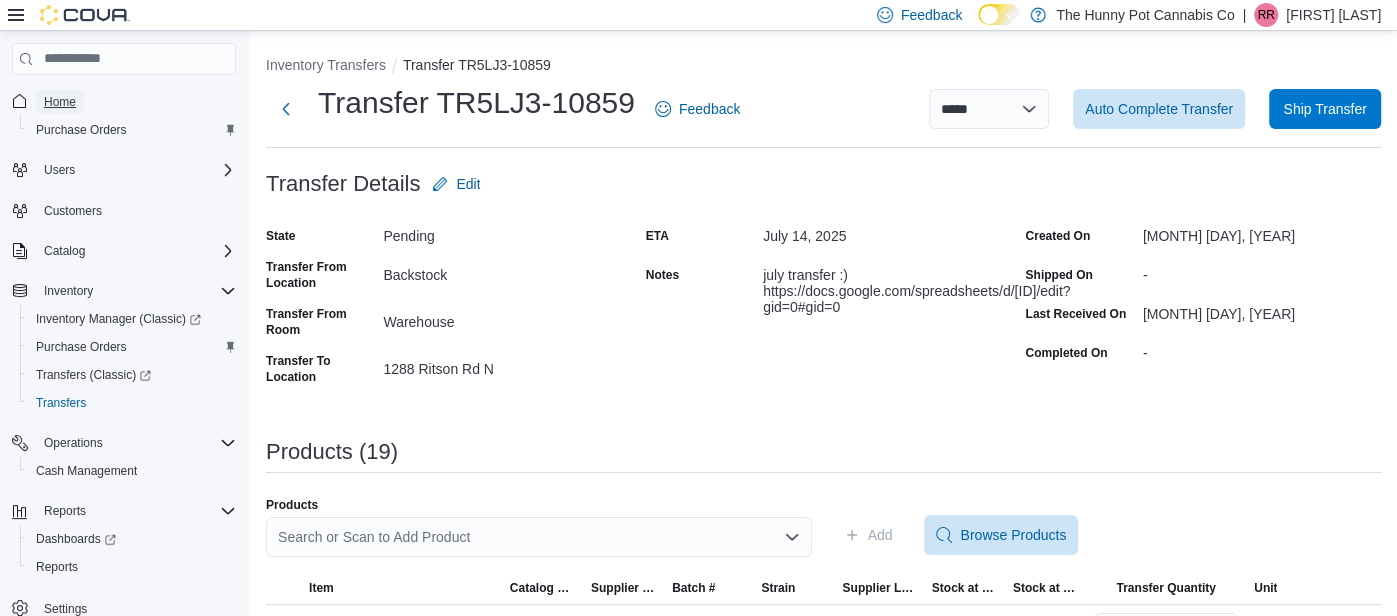 click on "Home" at bounding box center [60, 102] 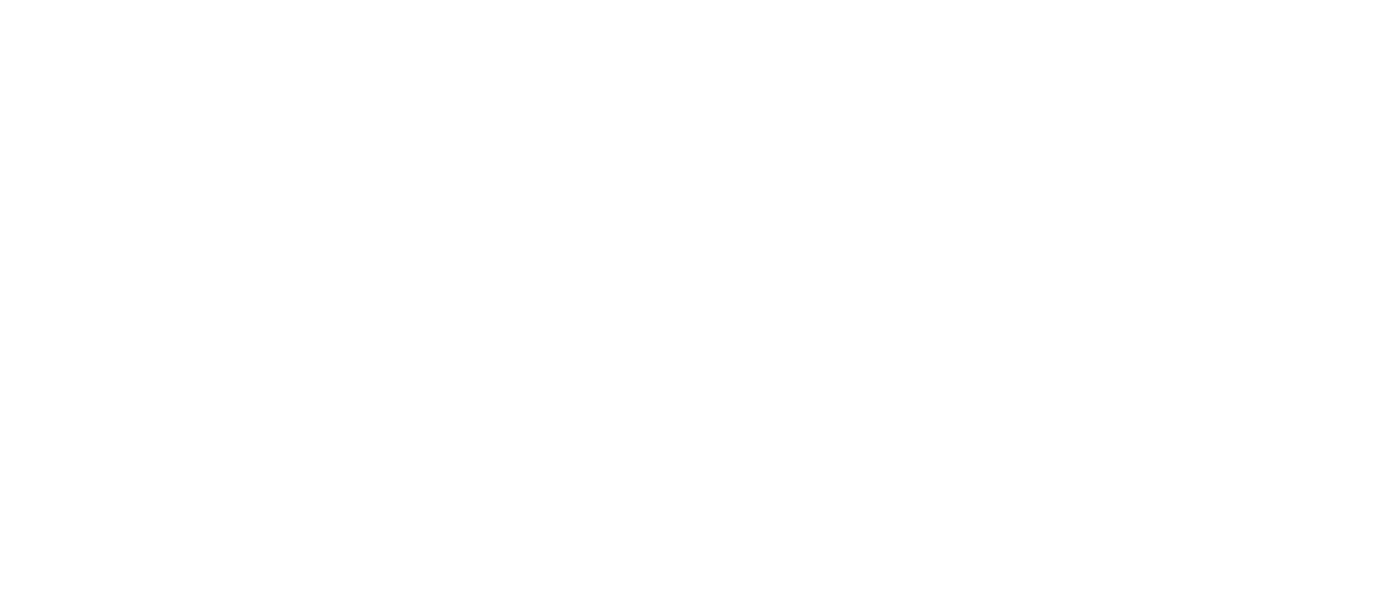 scroll, scrollTop: 0, scrollLeft: 0, axis: both 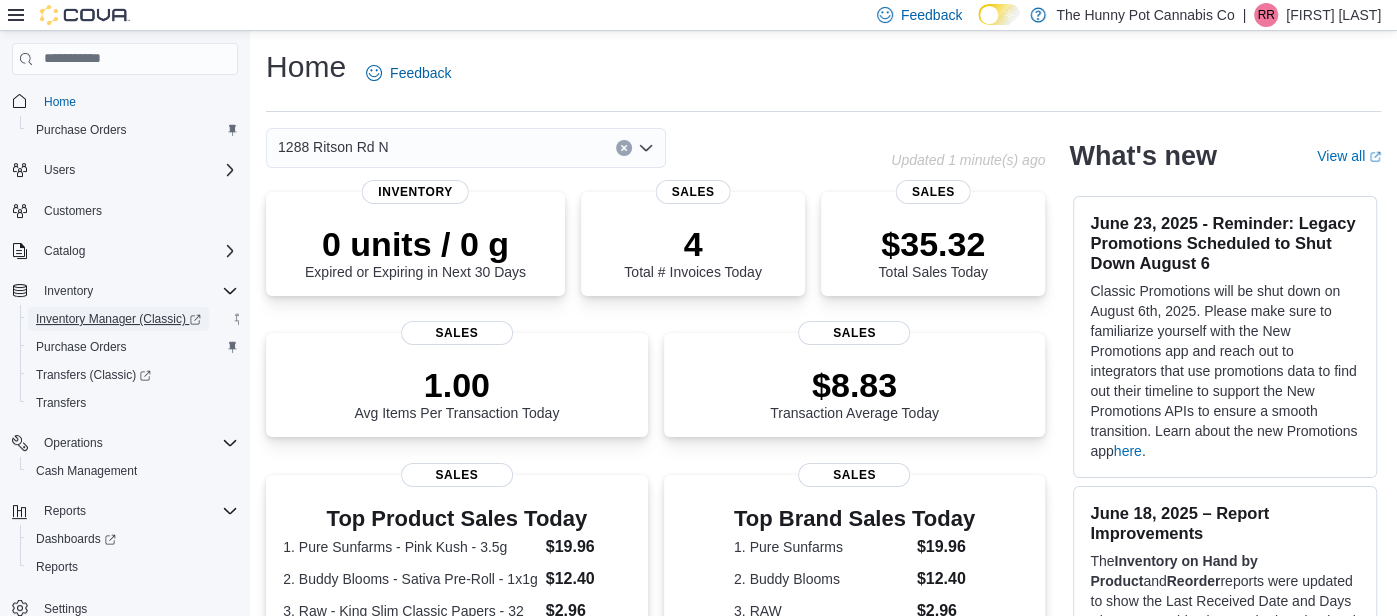 click on "Inventory Manager (Classic)" at bounding box center [118, 319] 